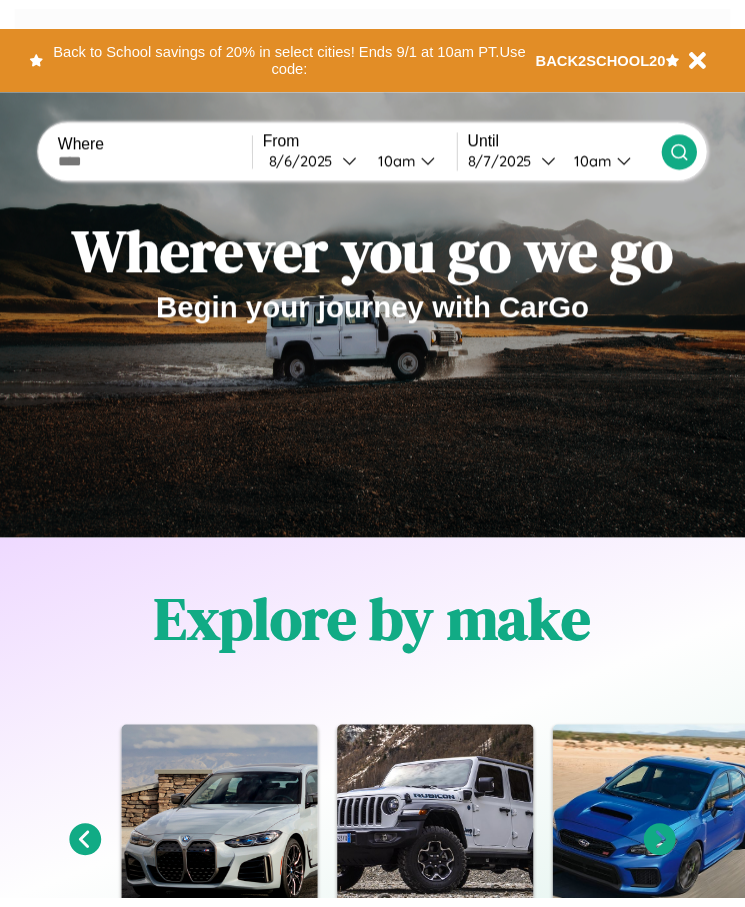 scroll, scrollTop: 0, scrollLeft: 0, axis: both 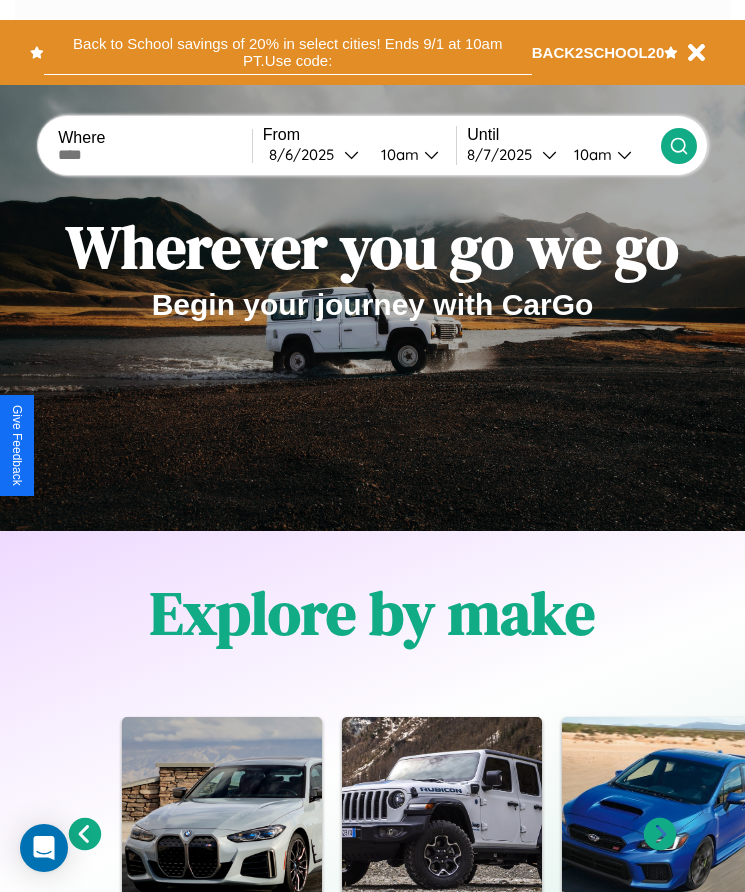 click on "Back to School savings of 20% in select cities! Ends 9/1 at 10am PT.  Use code:" at bounding box center (288, 52) 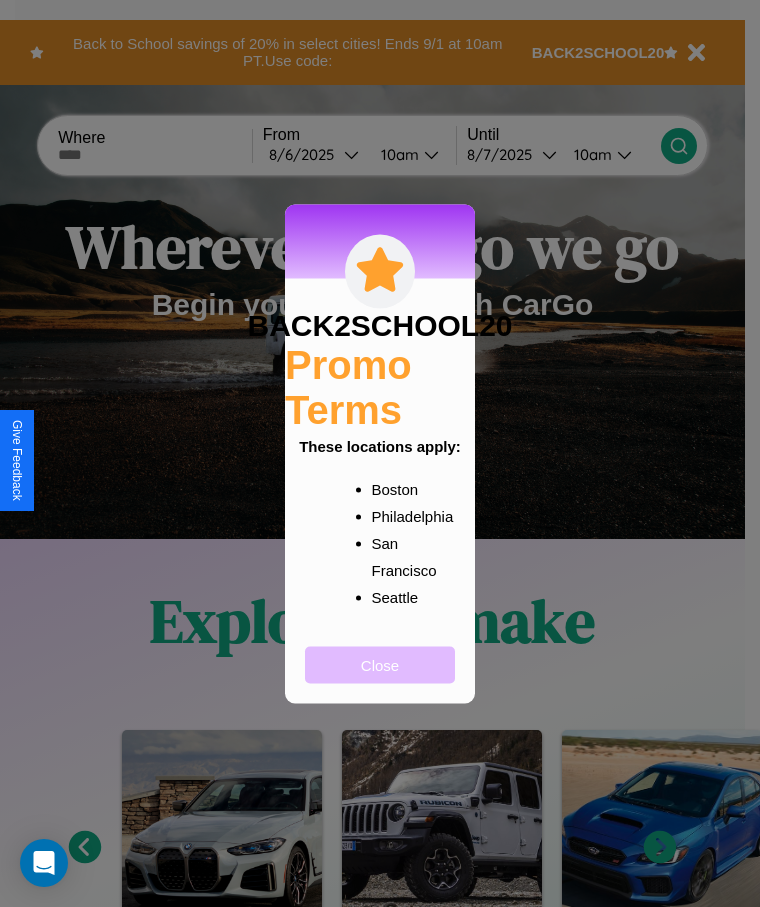click on "Close" at bounding box center [380, 664] 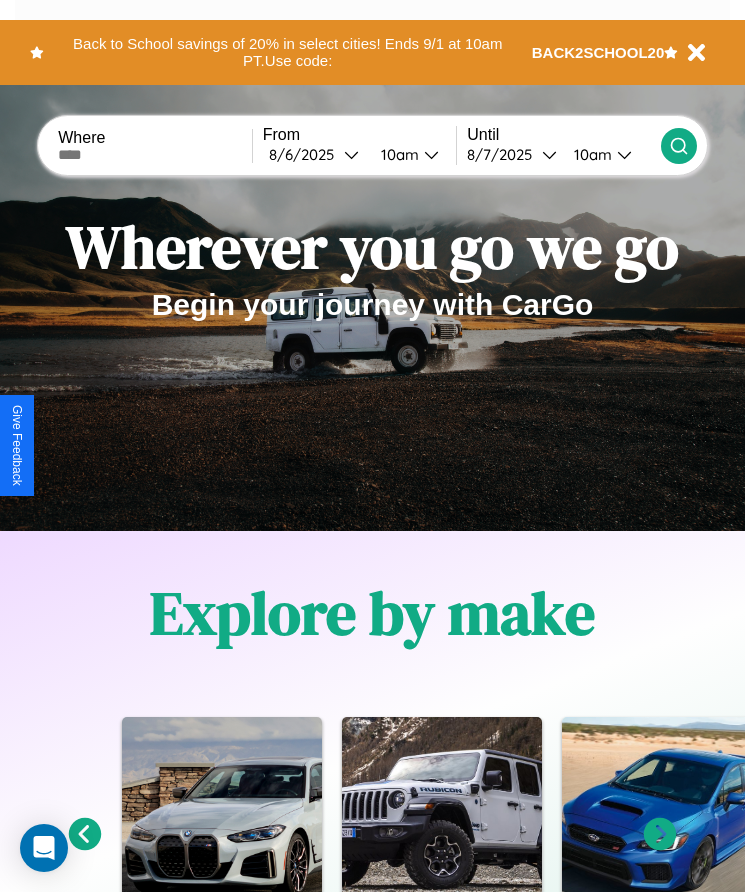 click at bounding box center [155, 155] 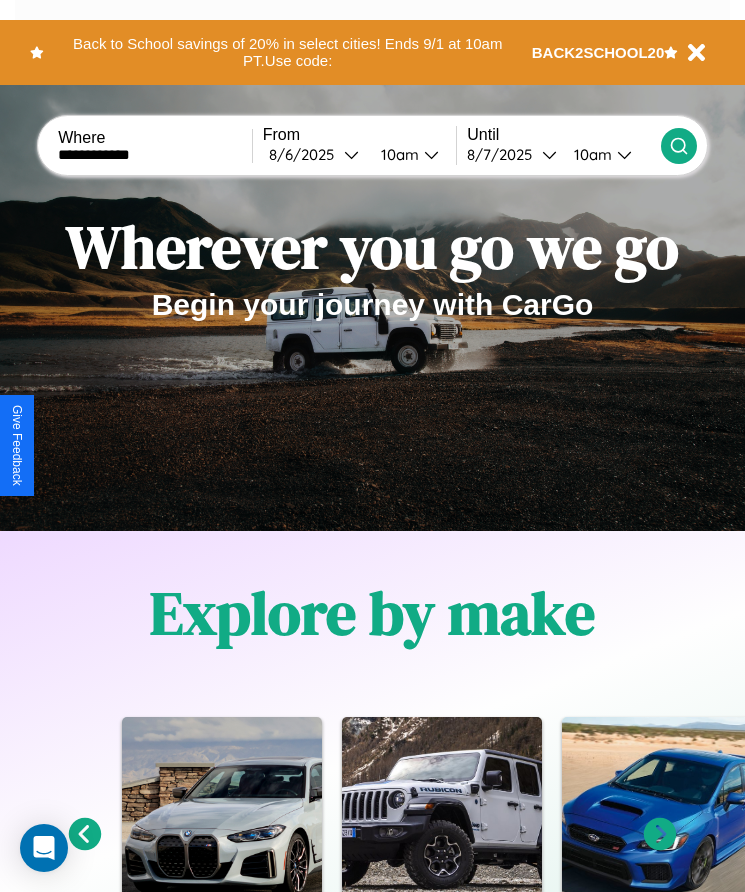 type on "**********" 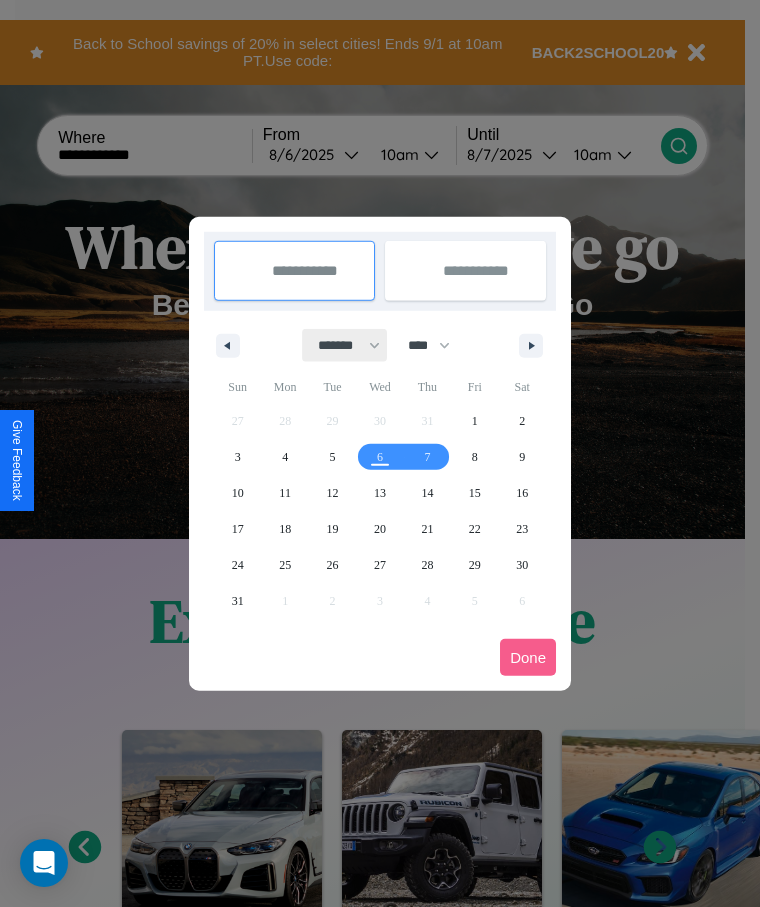 click on "******* ******** ***** ***** *** **** **** ****** ********* ******* ******** ********" at bounding box center [345, 345] 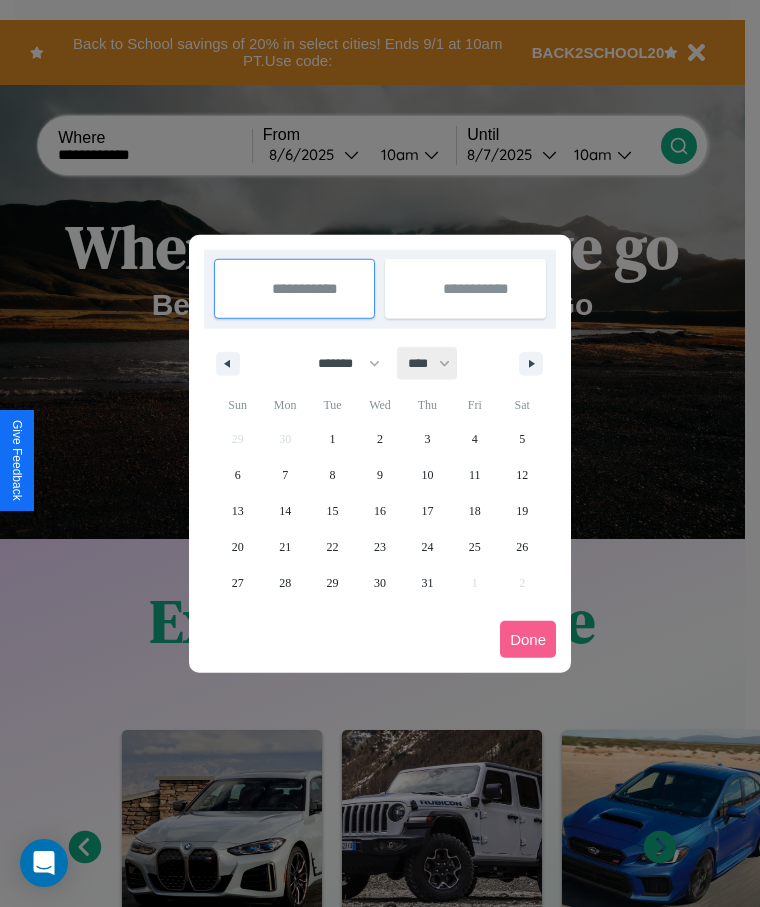 click on "**** **** **** **** **** **** **** **** **** **** **** **** **** **** **** **** **** **** **** **** **** **** **** **** **** **** **** **** **** **** **** **** **** **** **** **** **** **** **** **** **** **** **** **** **** **** **** **** **** **** **** **** **** **** **** **** **** **** **** **** **** **** **** **** **** **** **** **** **** **** **** **** **** **** **** **** **** **** **** **** **** **** **** **** **** **** **** **** **** **** **** **** **** **** **** **** **** **** **** **** **** **** **** **** **** **** **** **** **** **** **** **** **** **** **** **** **** **** **** **** ****" at bounding box center [428, 363] 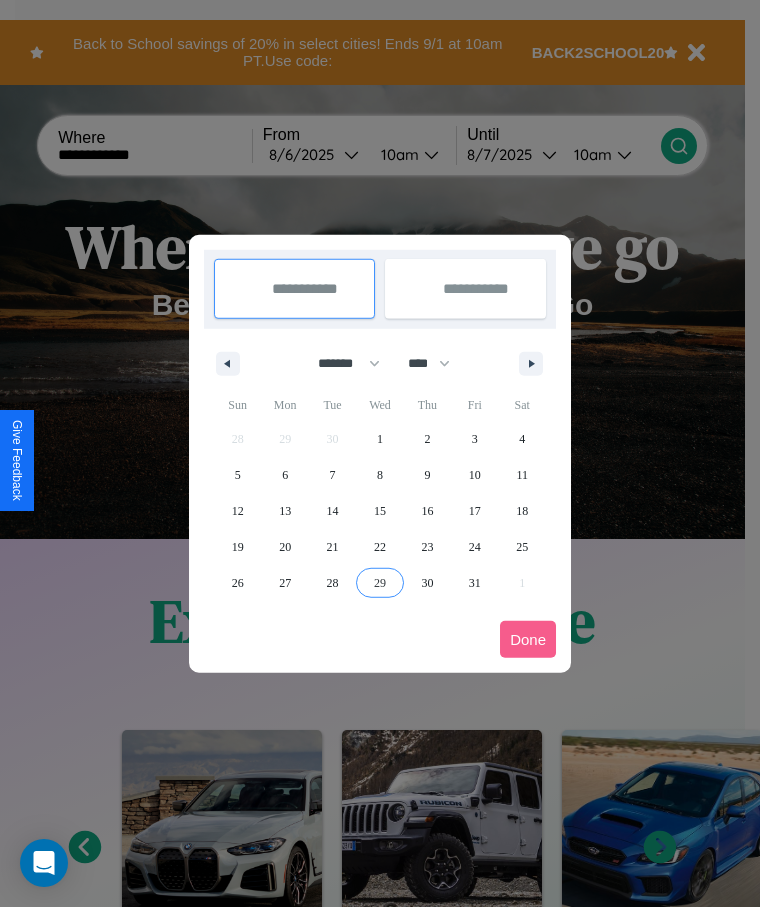 click on "29" at bounding box center (380, 583) 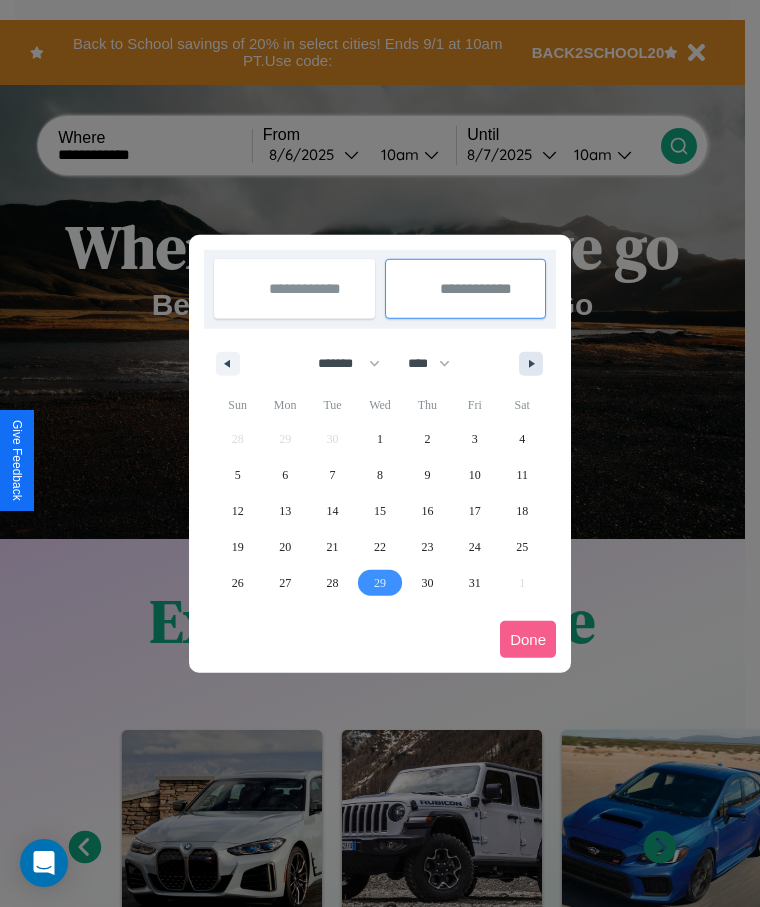 click at bounding box center (535, 364) 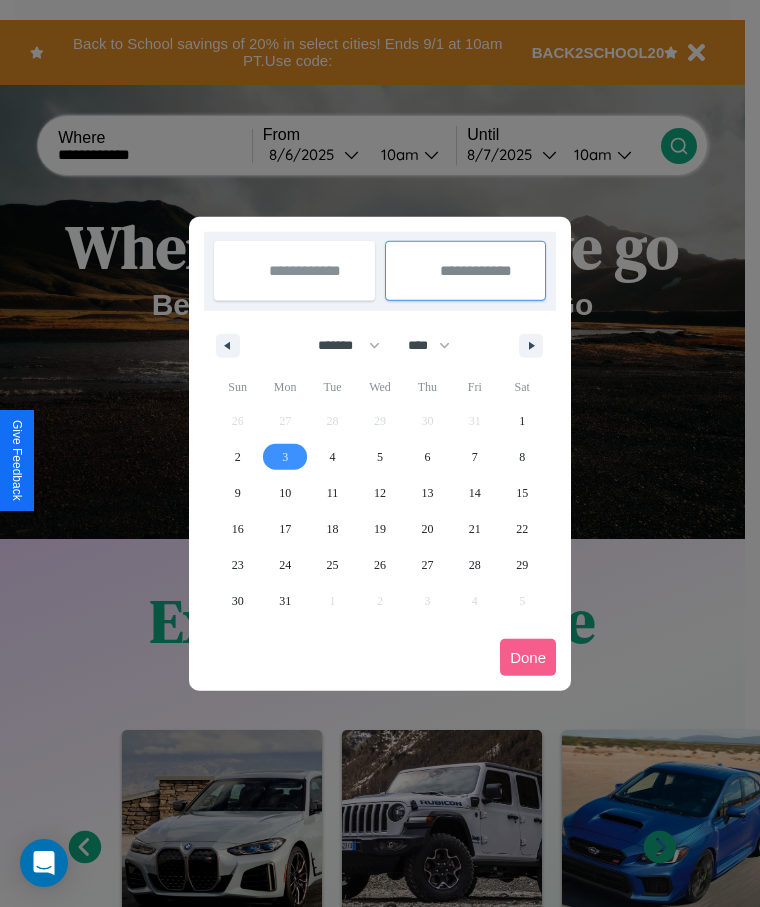 click on "3" at bounding box center (285, 457) 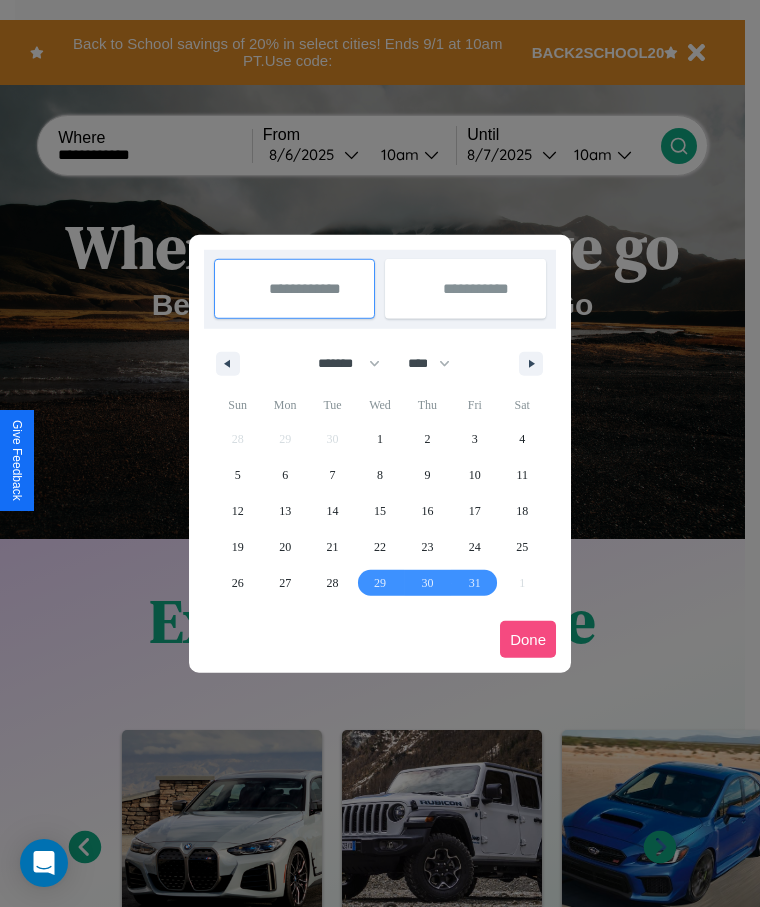 click on "Done" at bounding box center (528, 639) 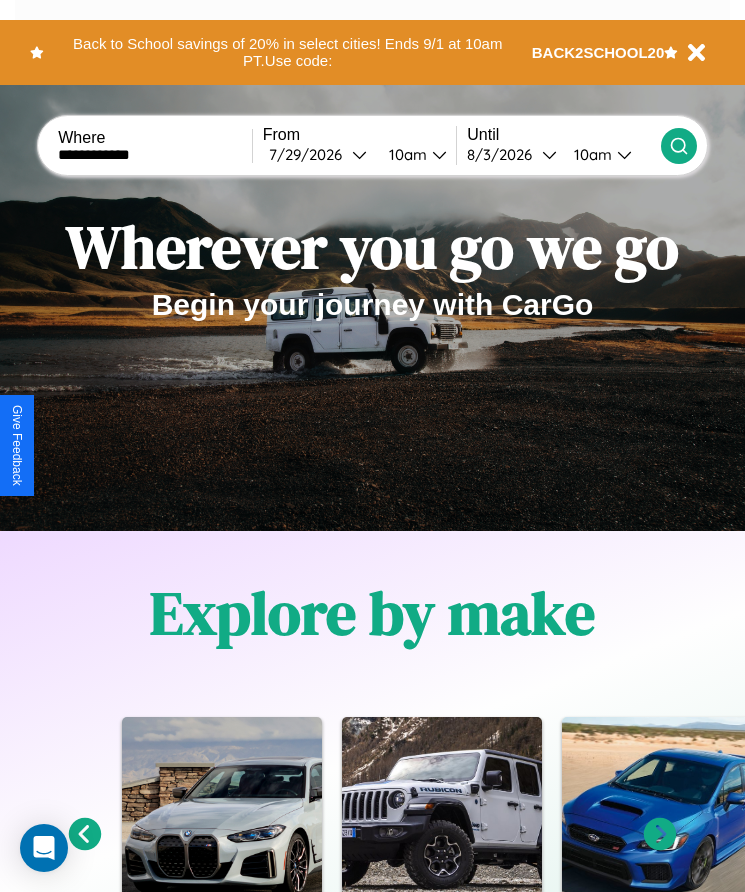 click on "10am" at bounding box center (405, 154) 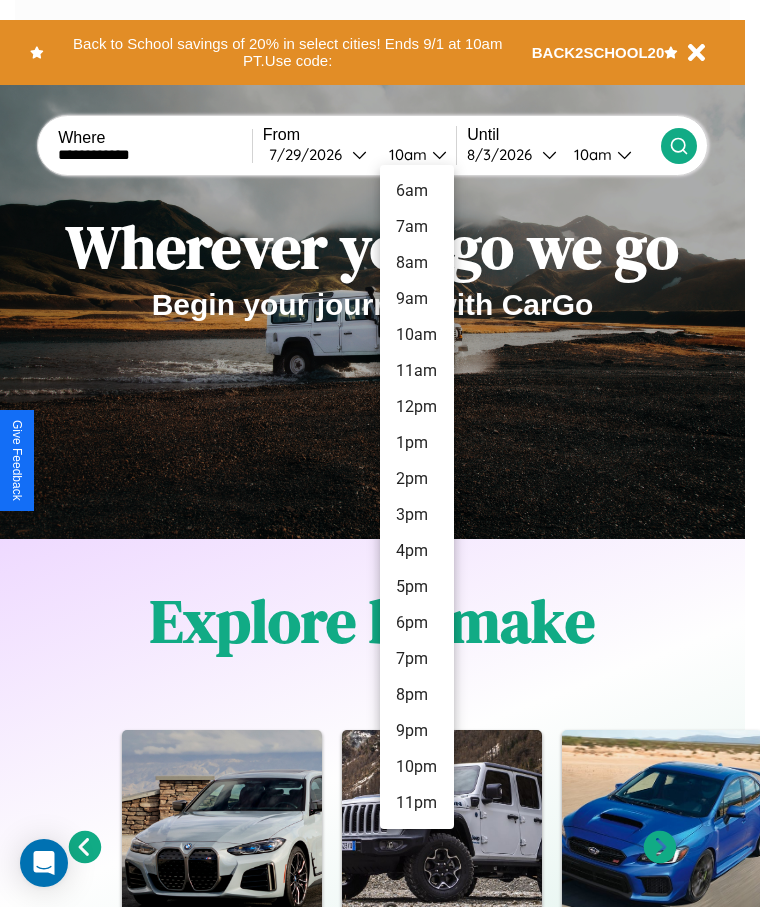 click on "11am" at bounding box center (417, 371) 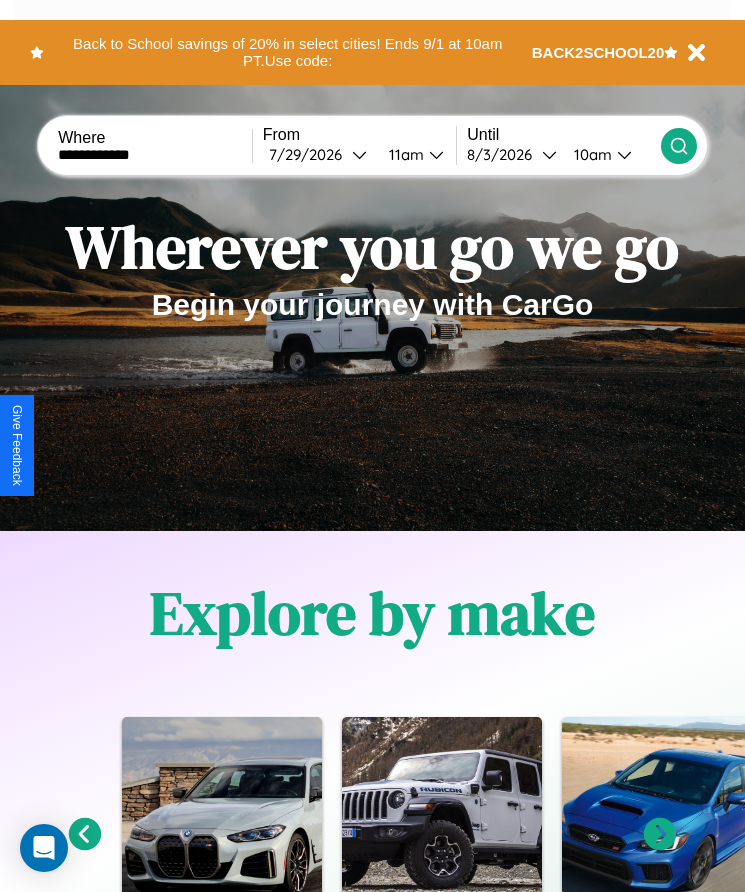 click on "10am" at bounding box center (590, 154) 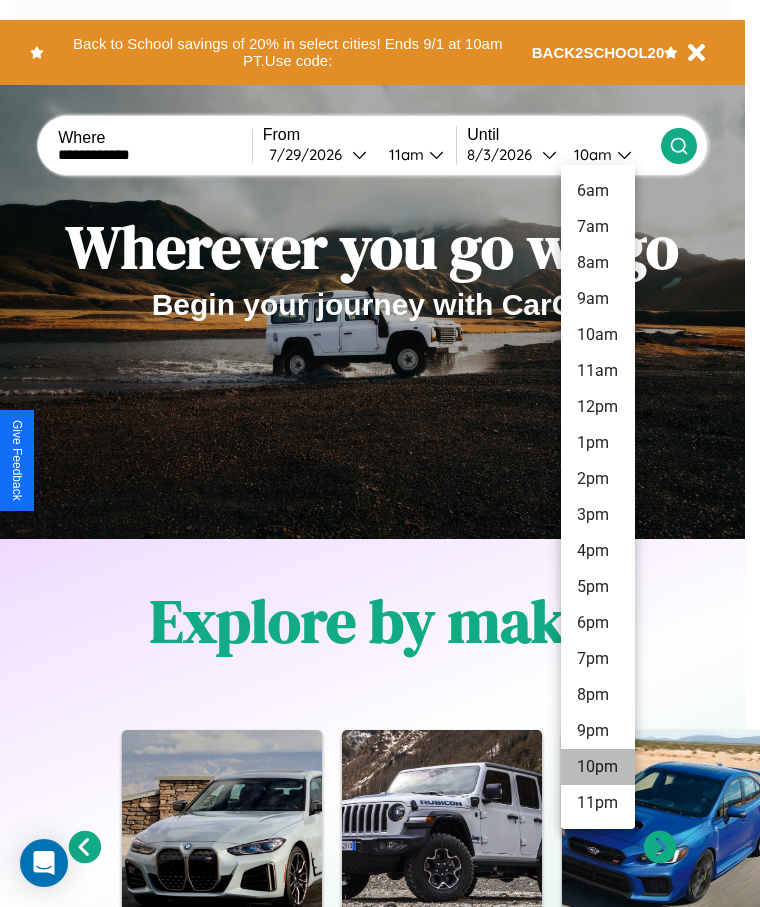 click on "10pm" at bounding box center (598, 767) 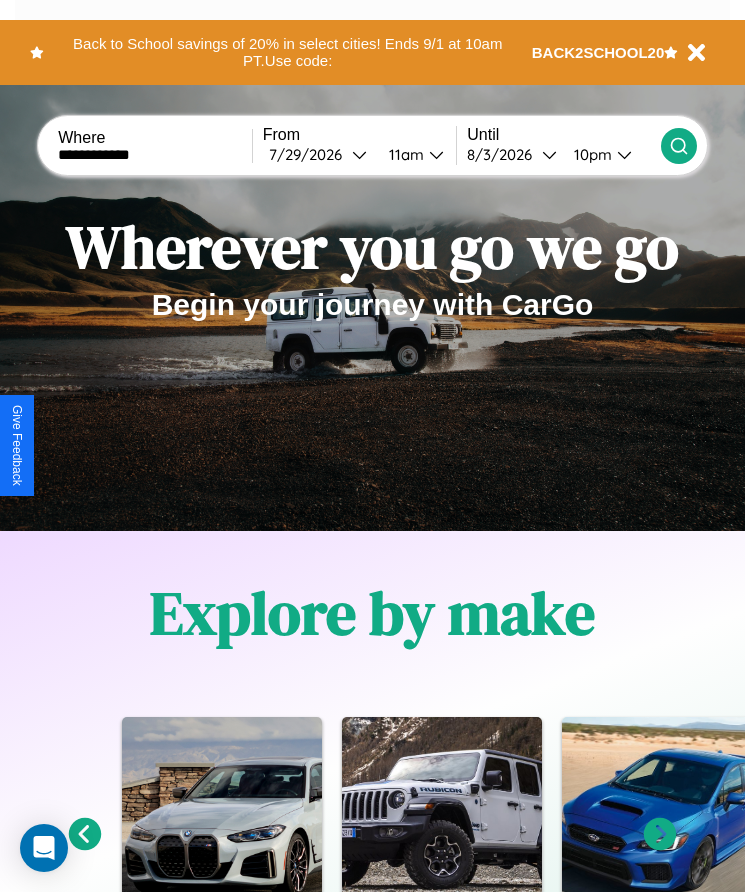click 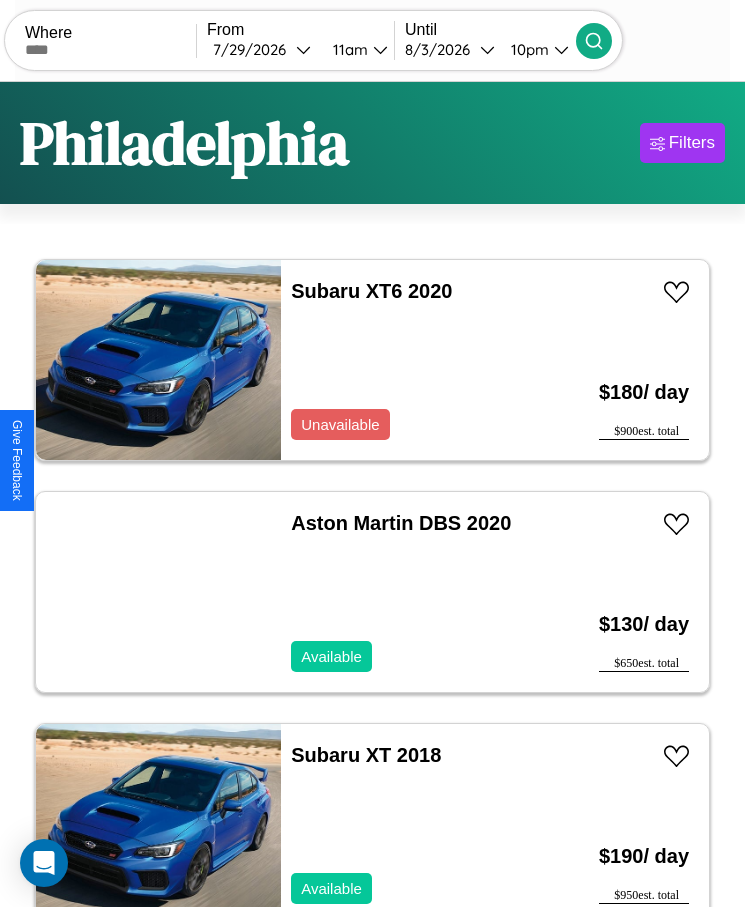 scroll, scrollTop: 50, scrollLeft: 0, axis: vertical 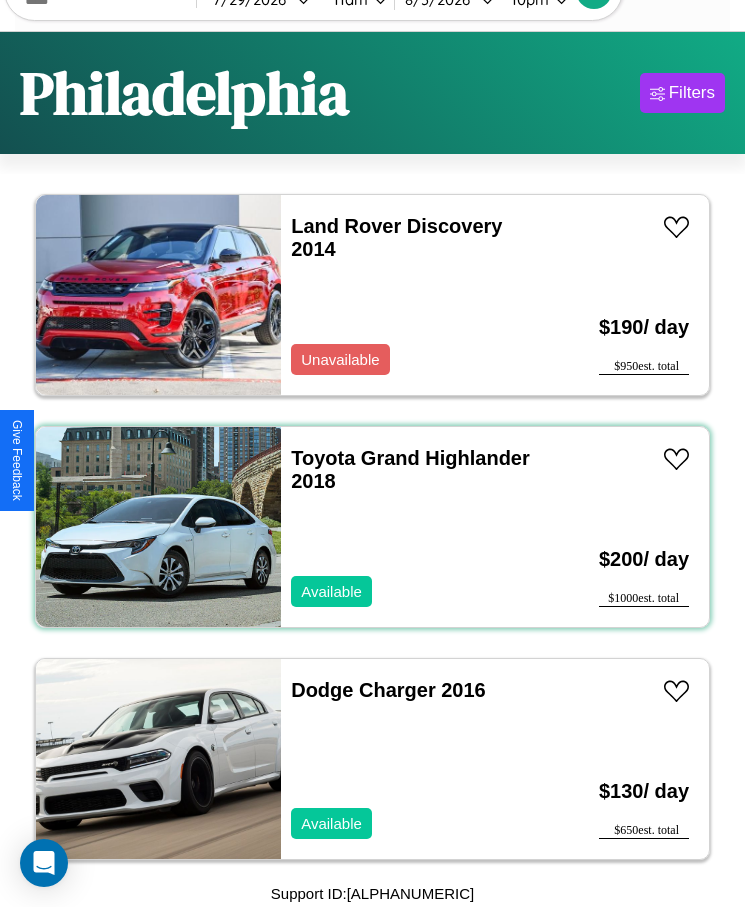 click on "Toyota   Grand Highlander   2018 Available" at bounding box center (413, 527) 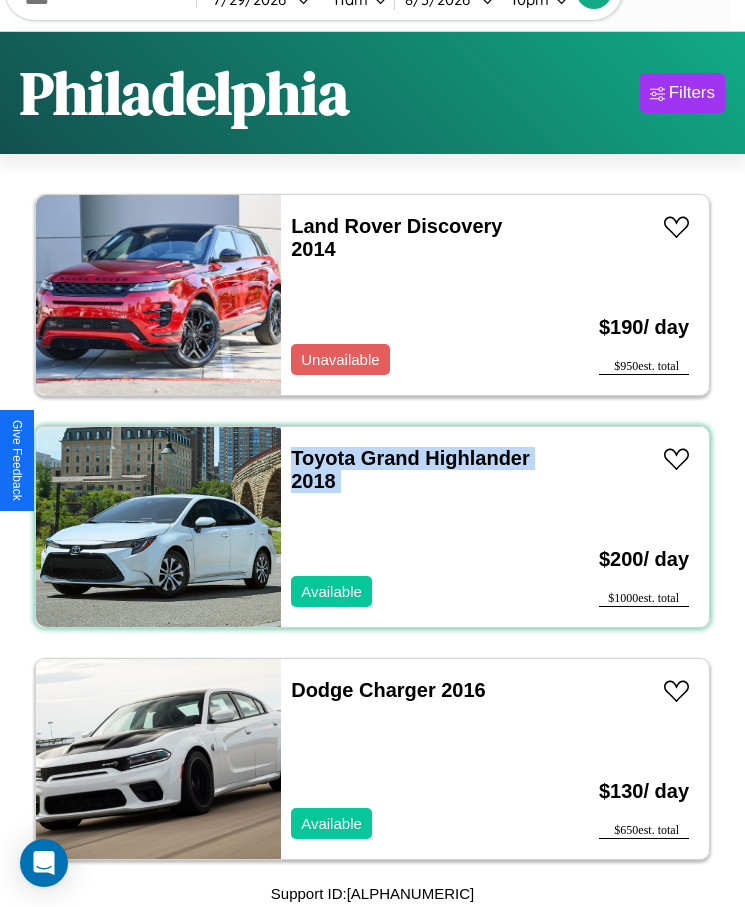 click on "Toyota   Grand Highlander   2018 Available" at bounding box center (413, 527) 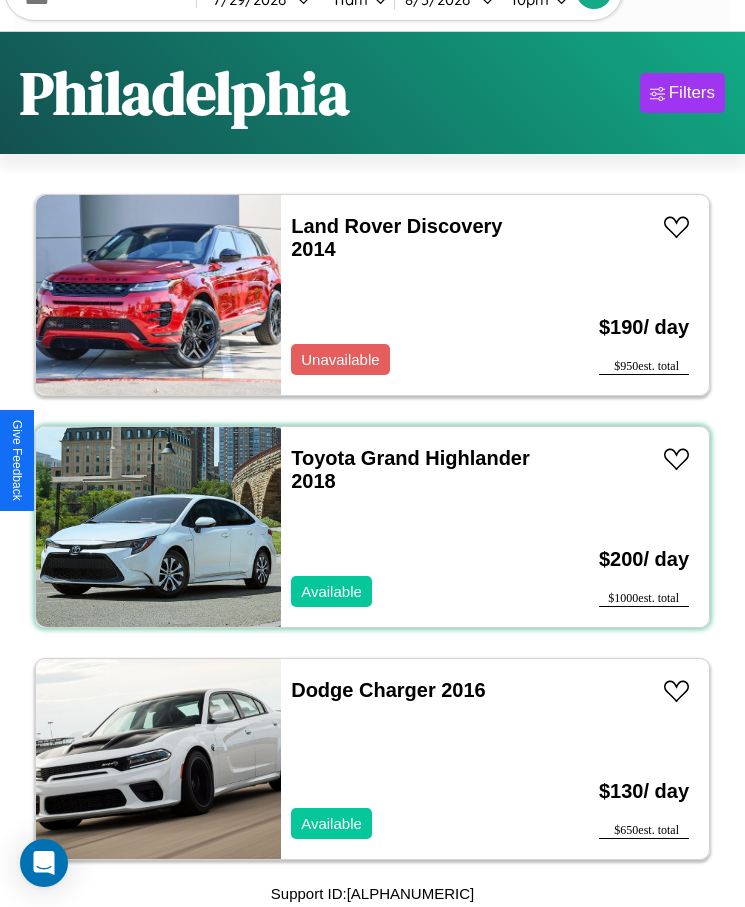 click on "Toyota   Grand Highlander   2018 Available" at bounding box center (413, 527) 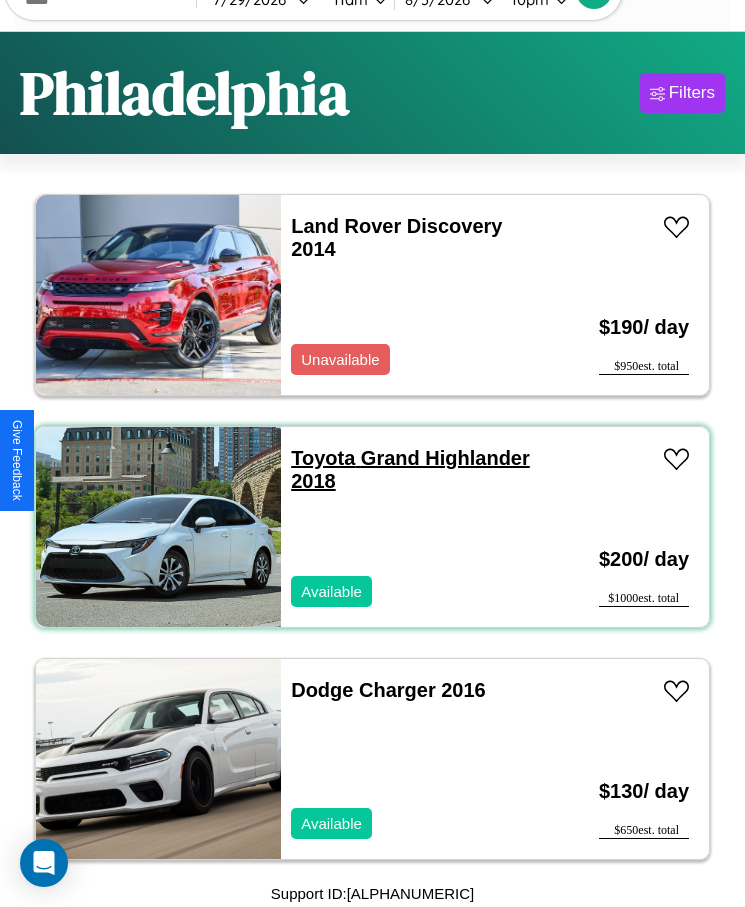 click on "Toyota   Grand Highlander   2018" at bounding box center [410, 469] 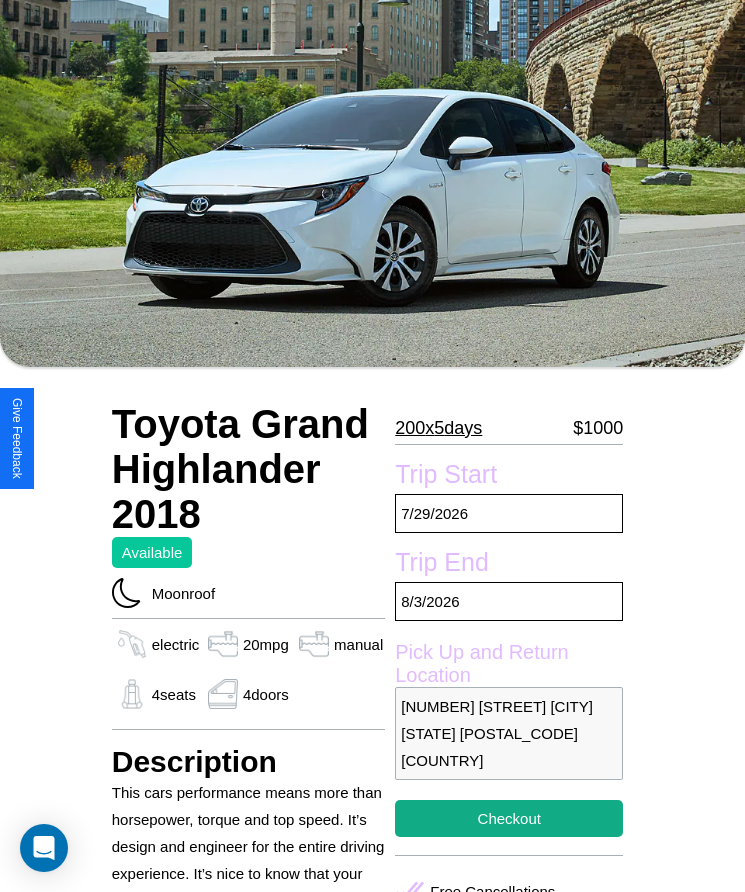 scroll, scrollTop: 421, scrollLeft: 0, axis: vertical 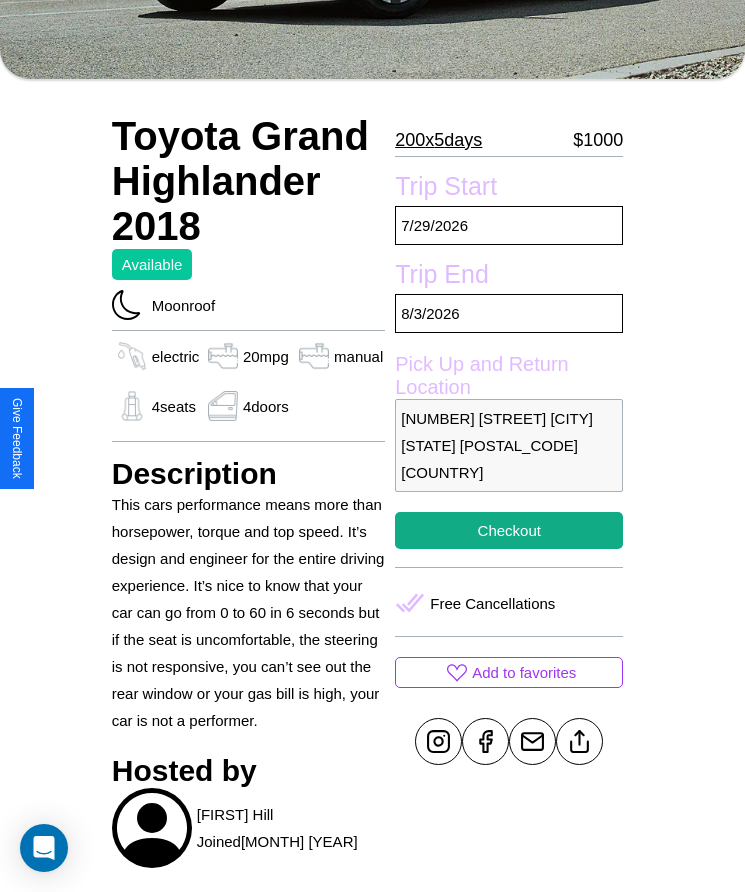click on "7432 Hillside Avenue  Philadelphia Pennsylvania 59643 United States" at bounding box center [509, 445] 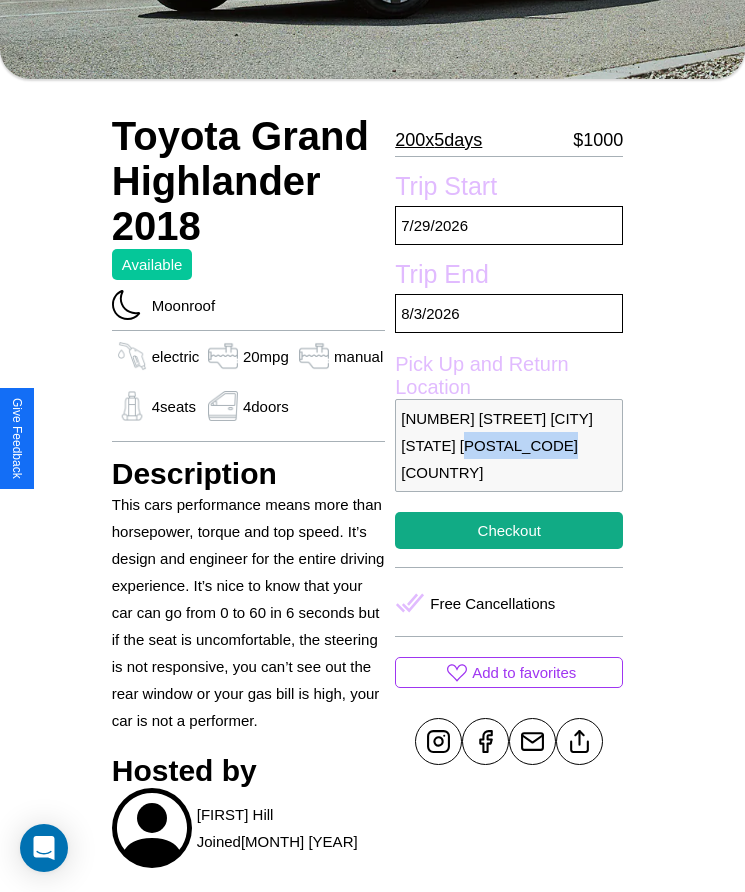 click on "7432 Hillside Avenue  Philadelphia Pennsylvania 59643 United States" at bounding box center (509, 445) 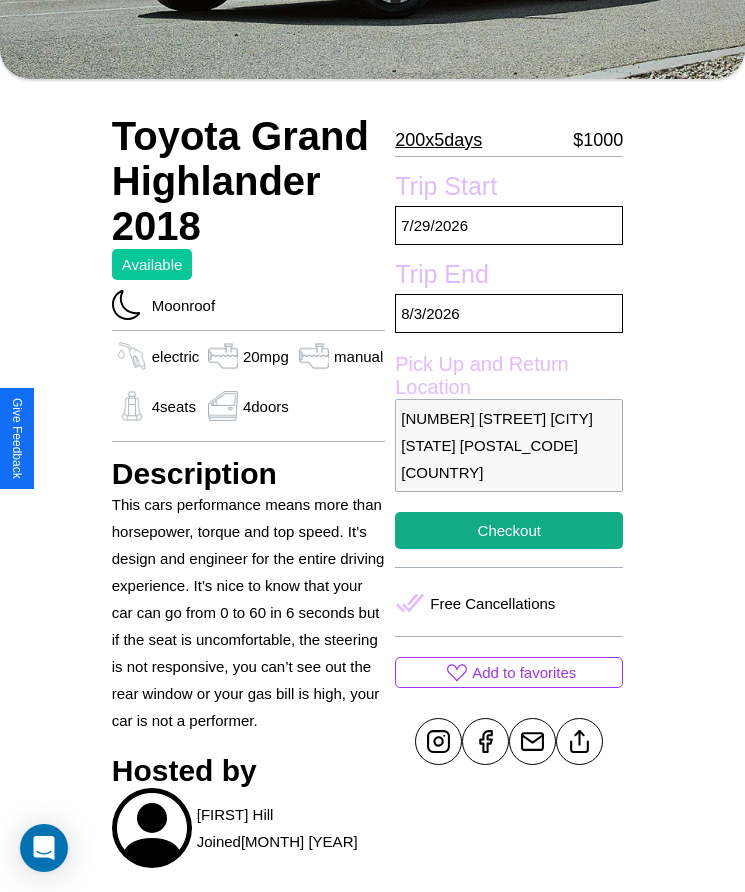 click on "7432 Hillside Avenue  Philadelphia Pennsylvania 59643 United States" at bounding box center [509, 445] 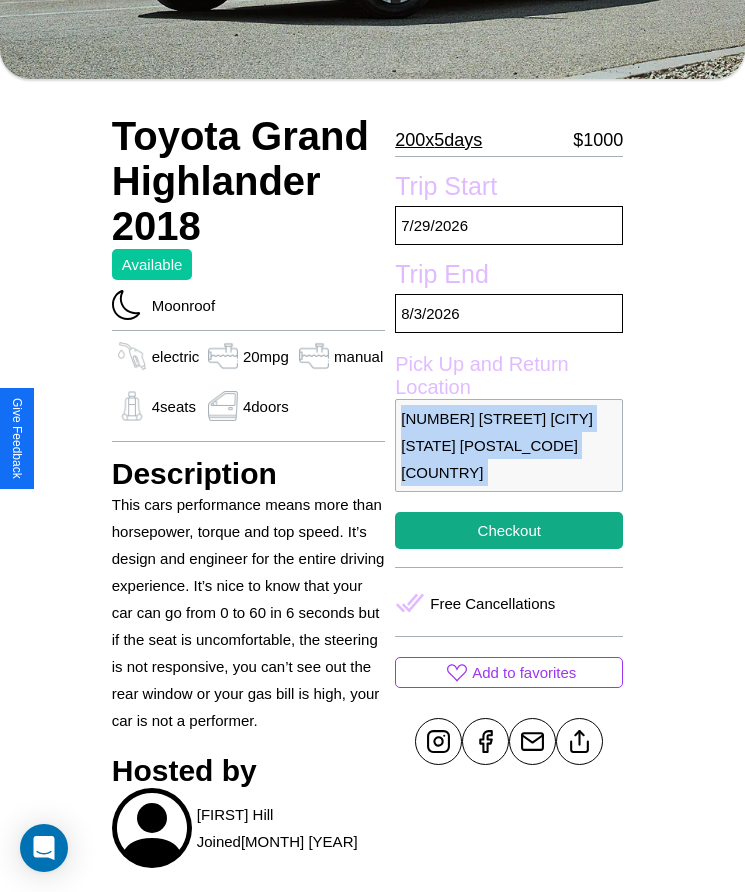 click on "7432 Hillside Avenue  Philadelphia Pennsylvania 59643 United States" at bounding box center (509, 445) 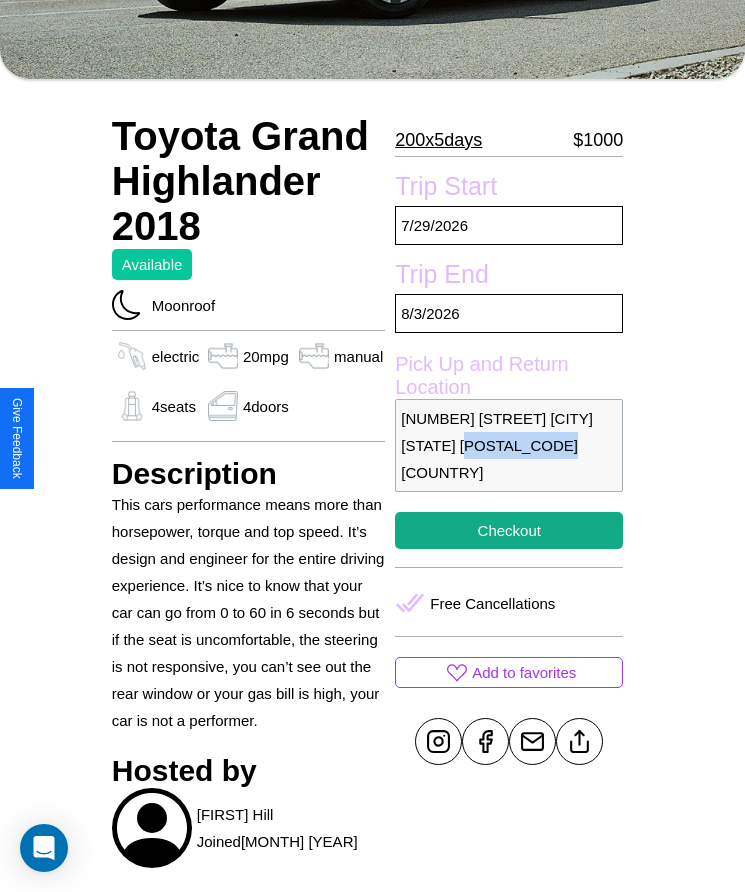 click on "7432 Hillside Avenue  Philadelphia Pennsylvania 59643 United States" at bounding box center [509, 445] 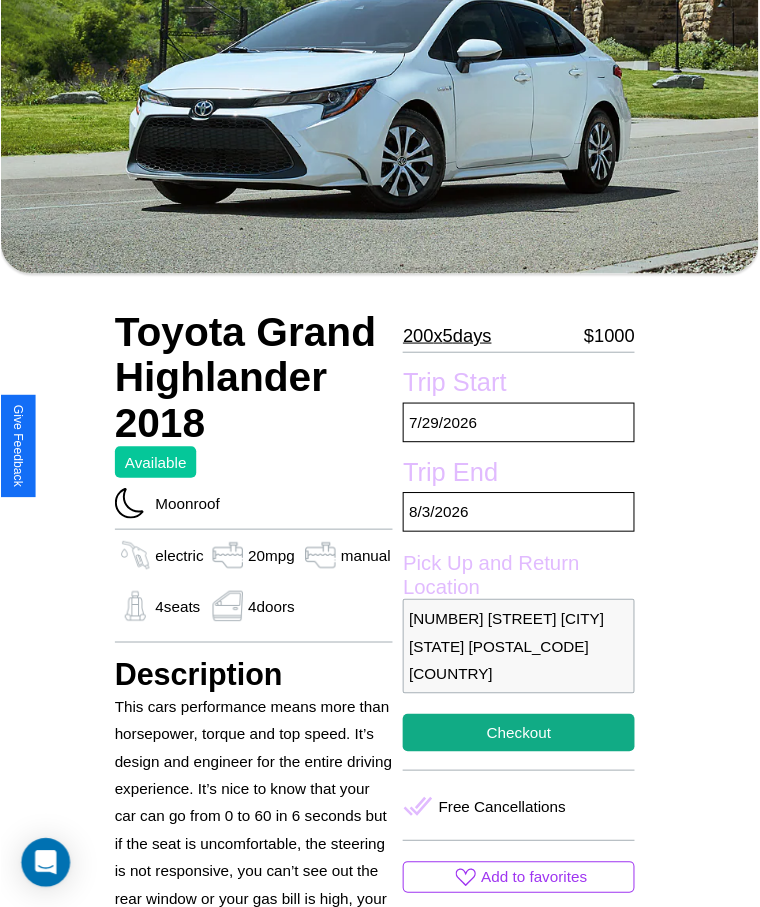 scroll, scrollTop: 201, scrollLeft: 0, axis: vertical 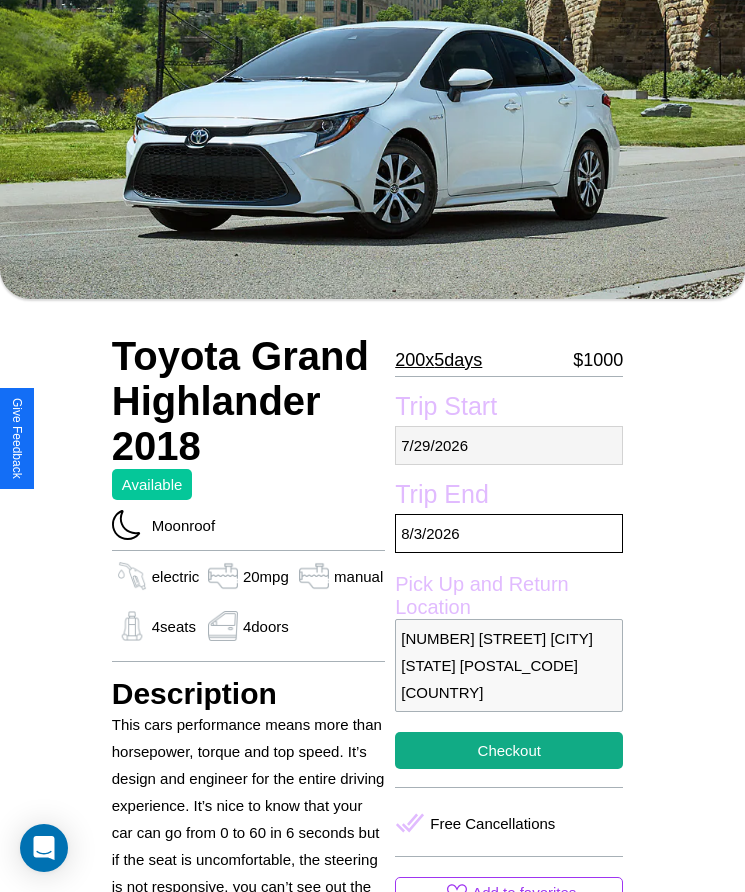click on "7 / 29 / 2026" at bounding box center [509, 445] 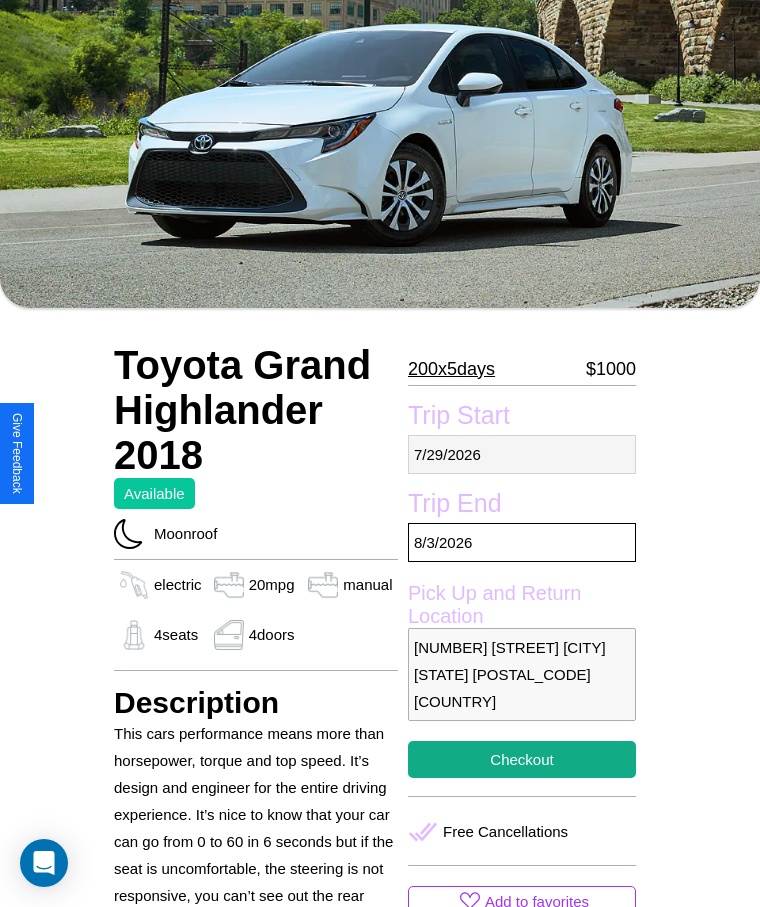 select on "*" 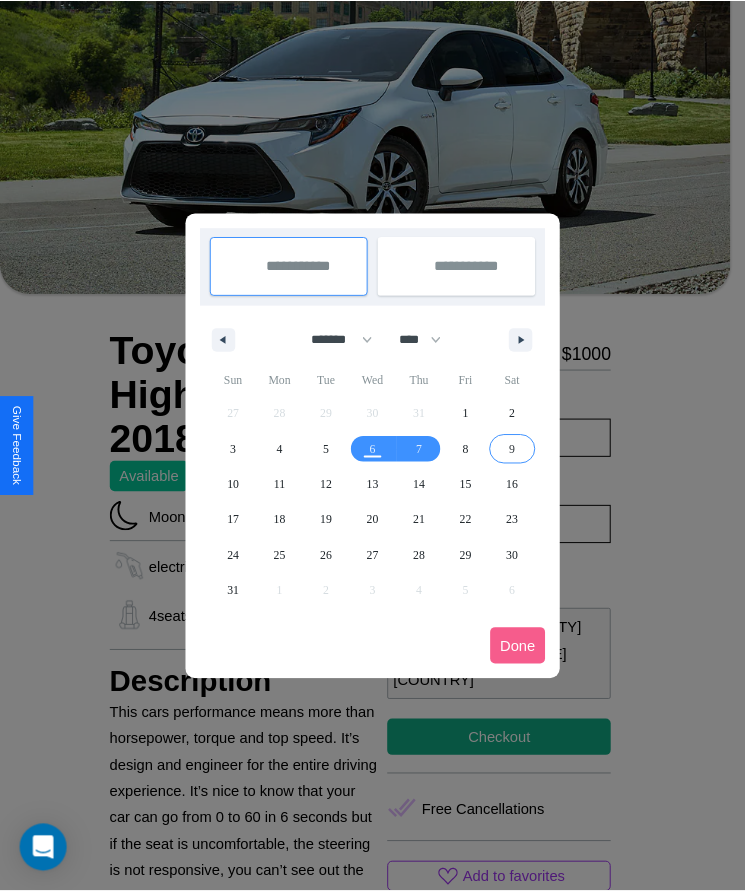 scroll, scrollTop: 0, scrollLeft: 0, axis: both 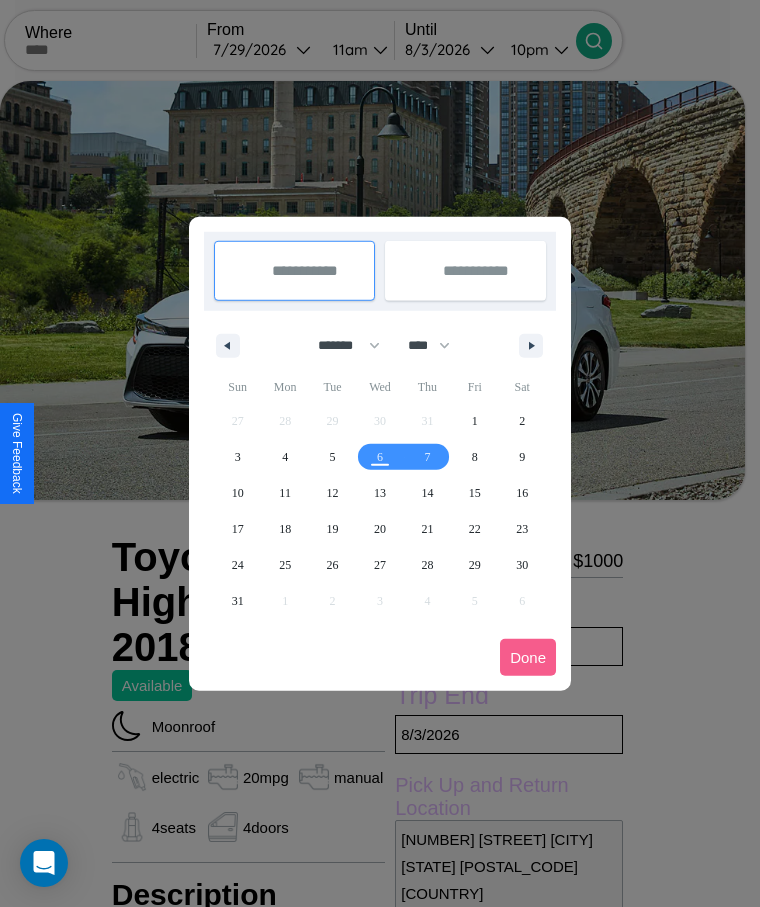 click at bounding box center (380, 453) 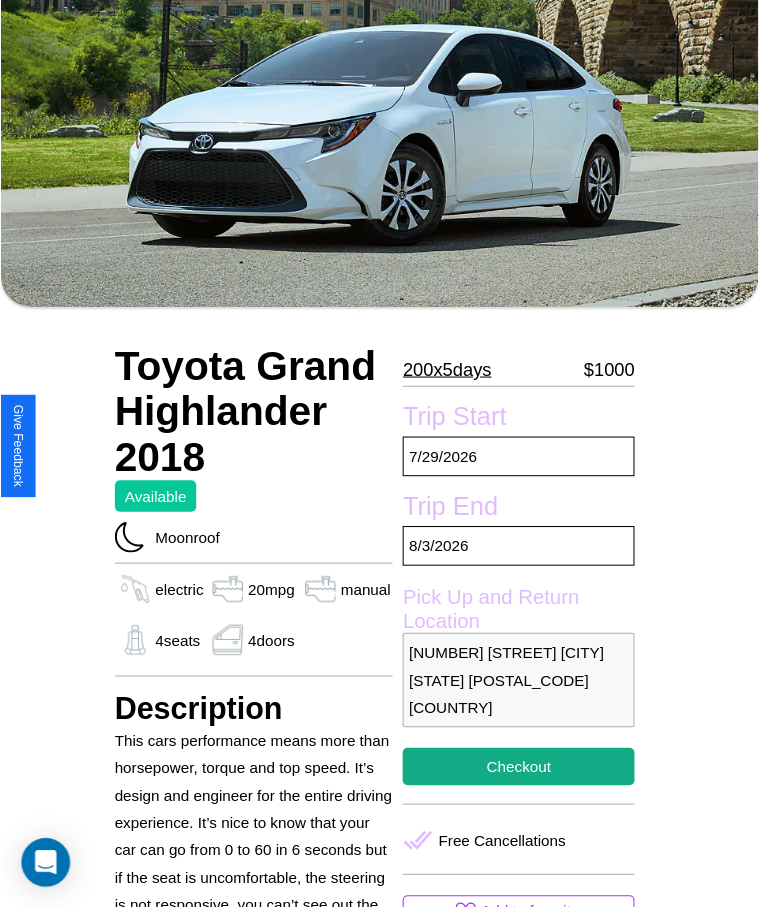 scroll, scrollTop: 201, scrollLeft: 0, axis: vertical 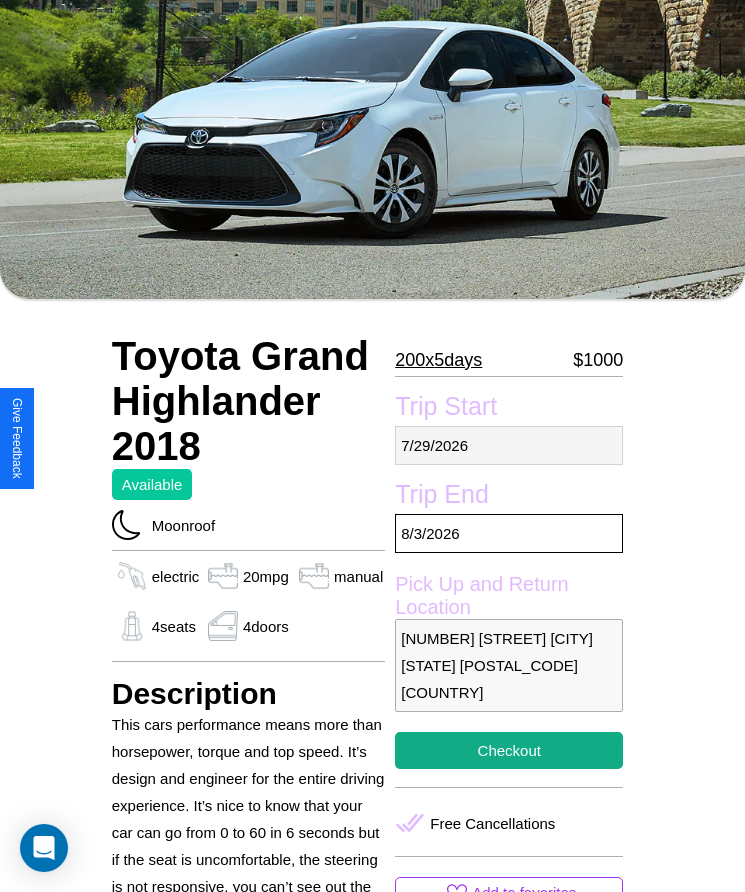 click on "7 / 29 / 2026" at bounding box center (509, 445) 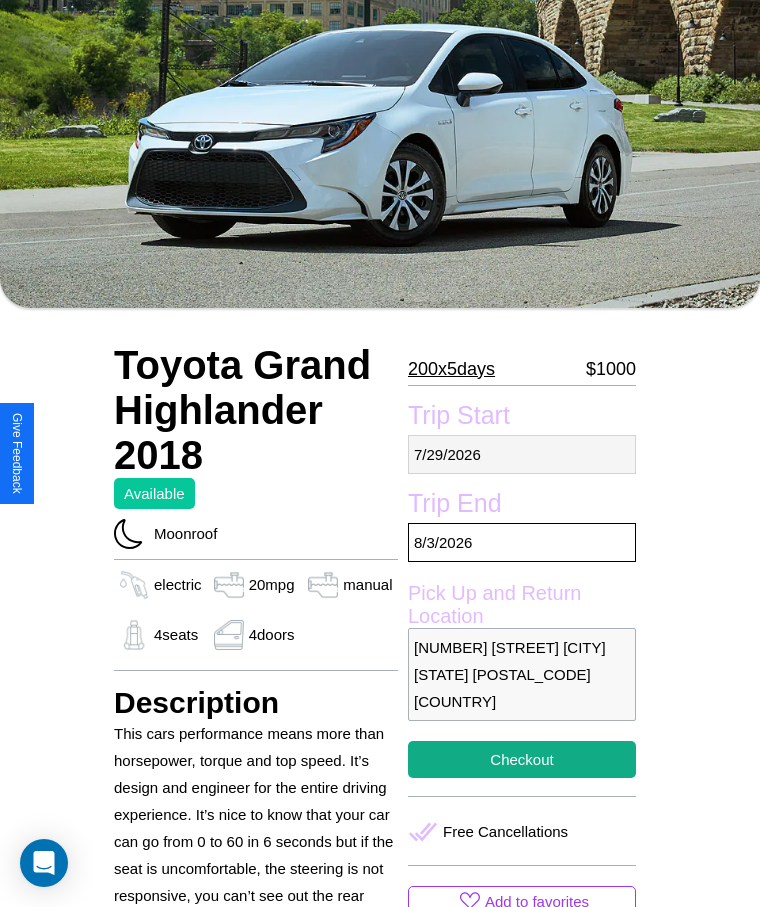 select on "*" 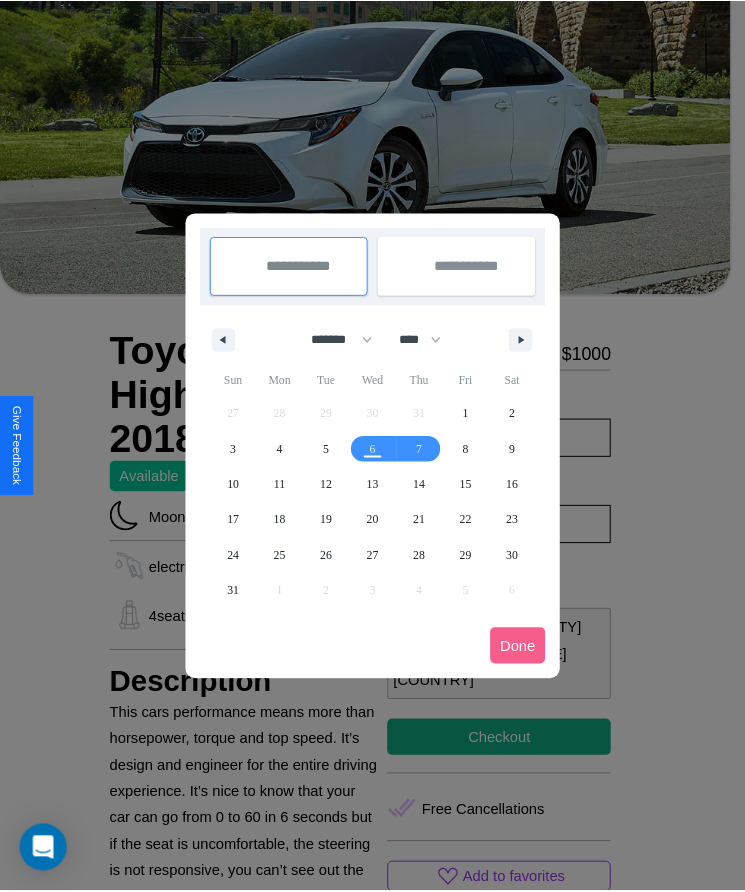 scroll, scrollTop: 0, scrollLeft: 0, axis: both 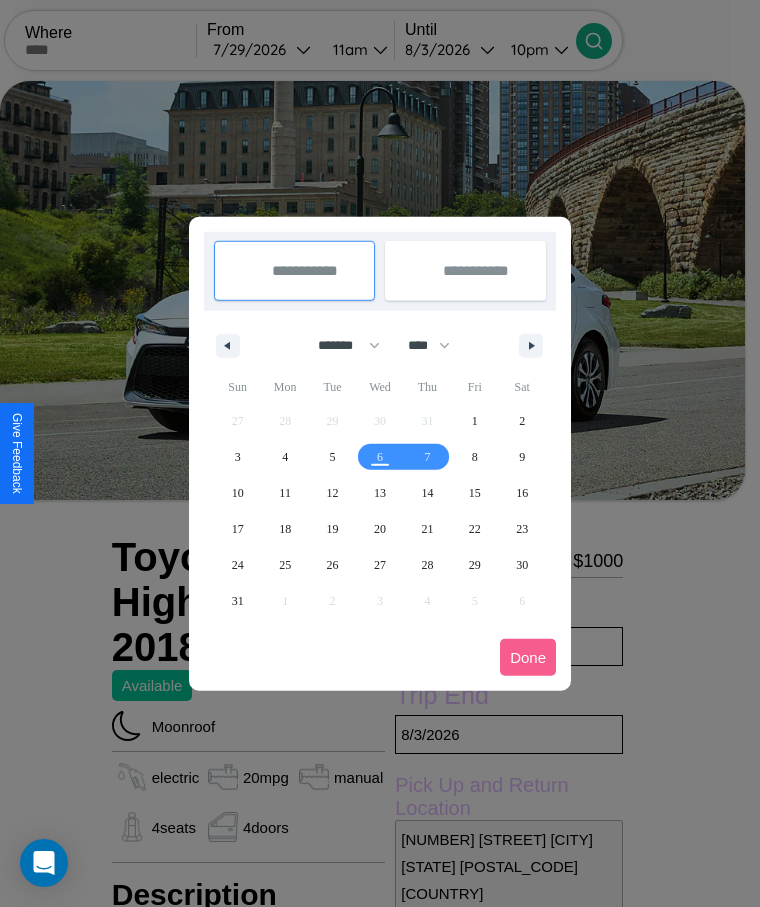 click at bounding box center (380, 453) 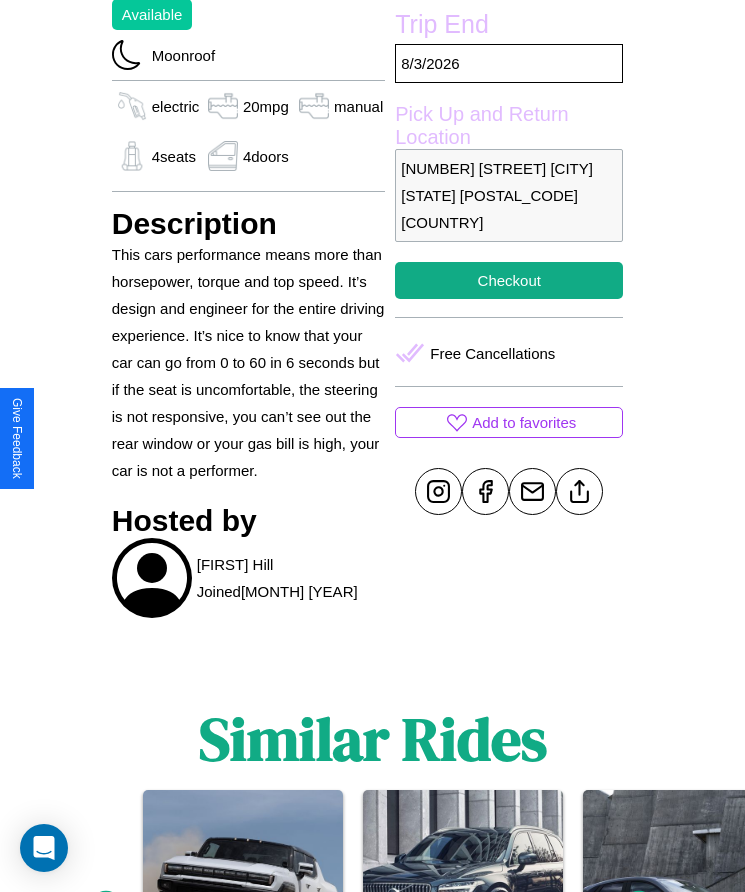scroll, scrollTop: 717, scrollLeft: 0, axis: vertical 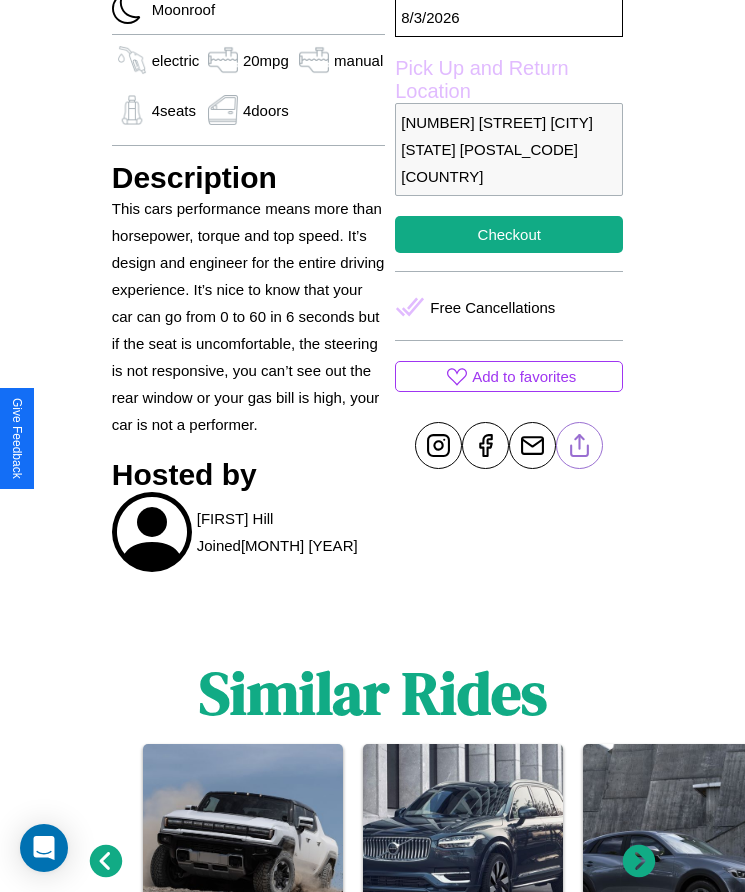 click 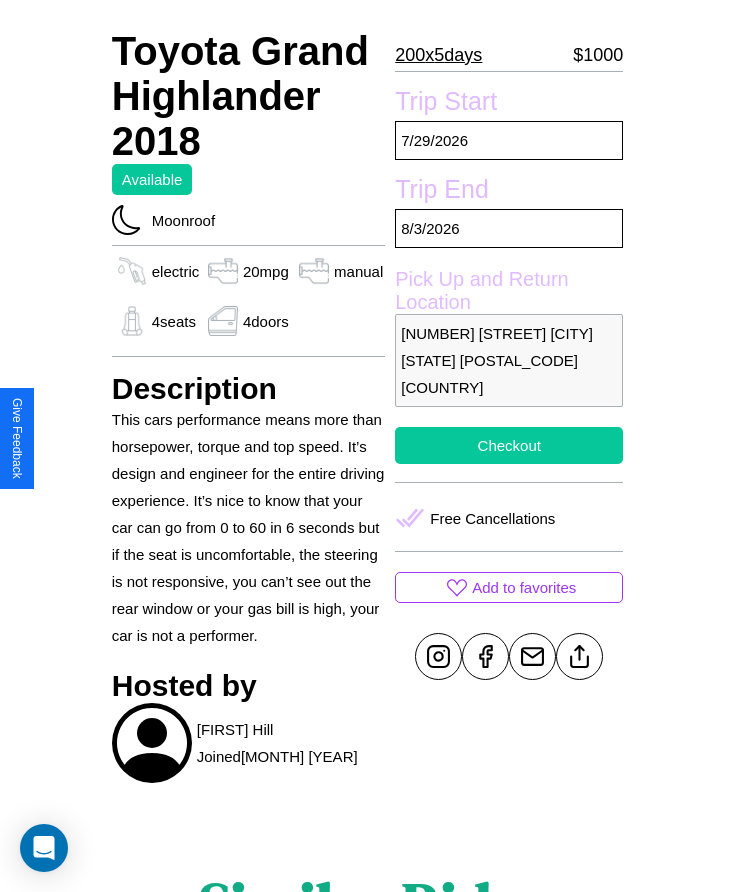 click on "Checkout" at bounding box center [509, 445] 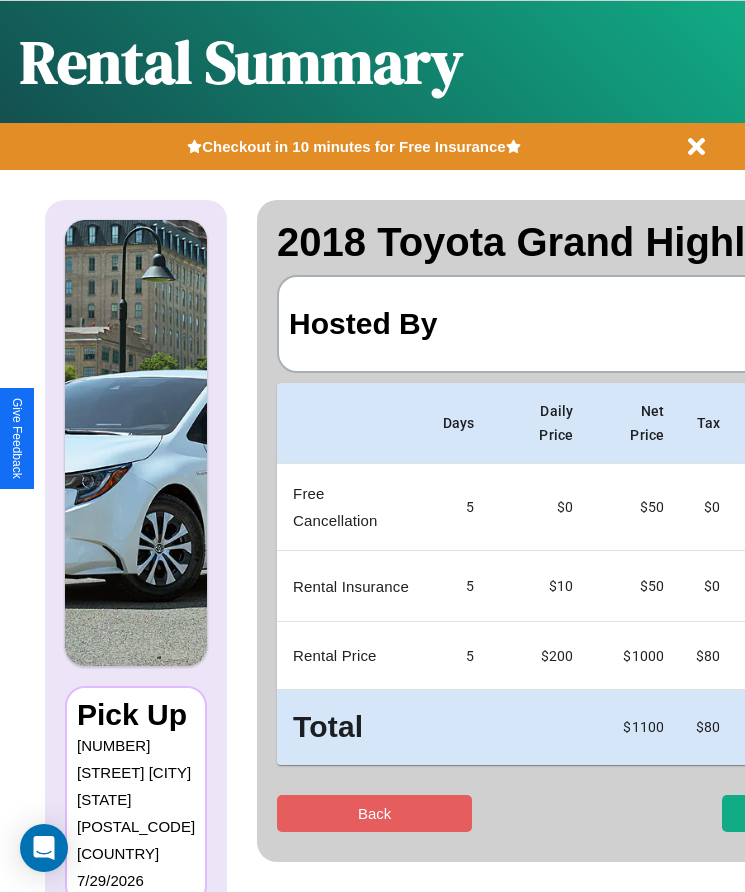 scroll, scrollTop: 0, scrollLeft: 137, axis: horizontal 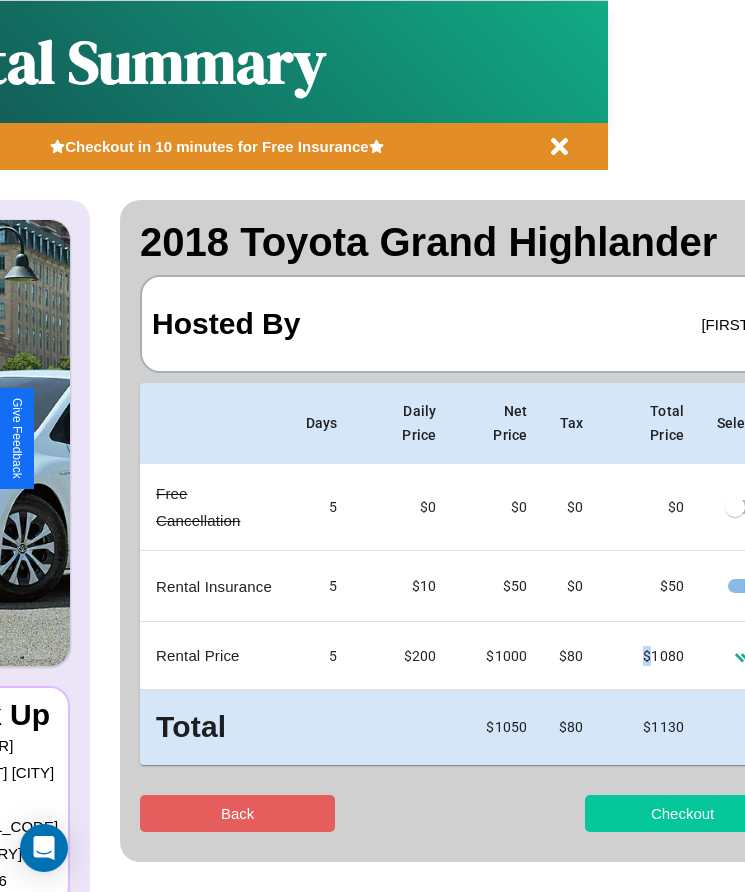 click on "Checkout" at bounding box center [682, 813] 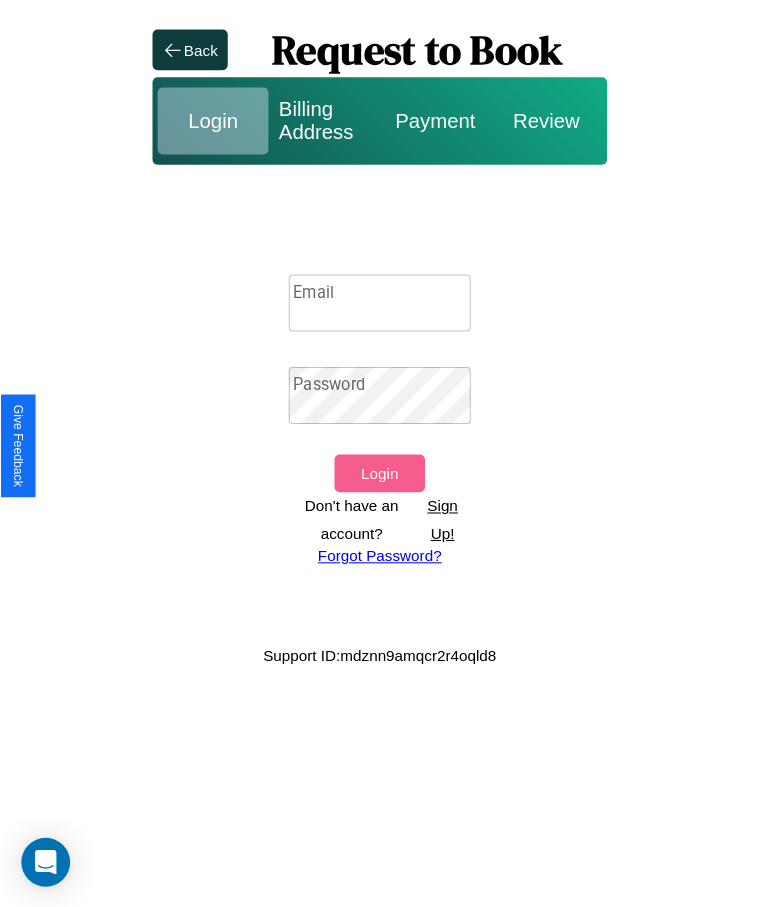 scroll, scrollTop: 0, scrollLeft: 0, axis: both 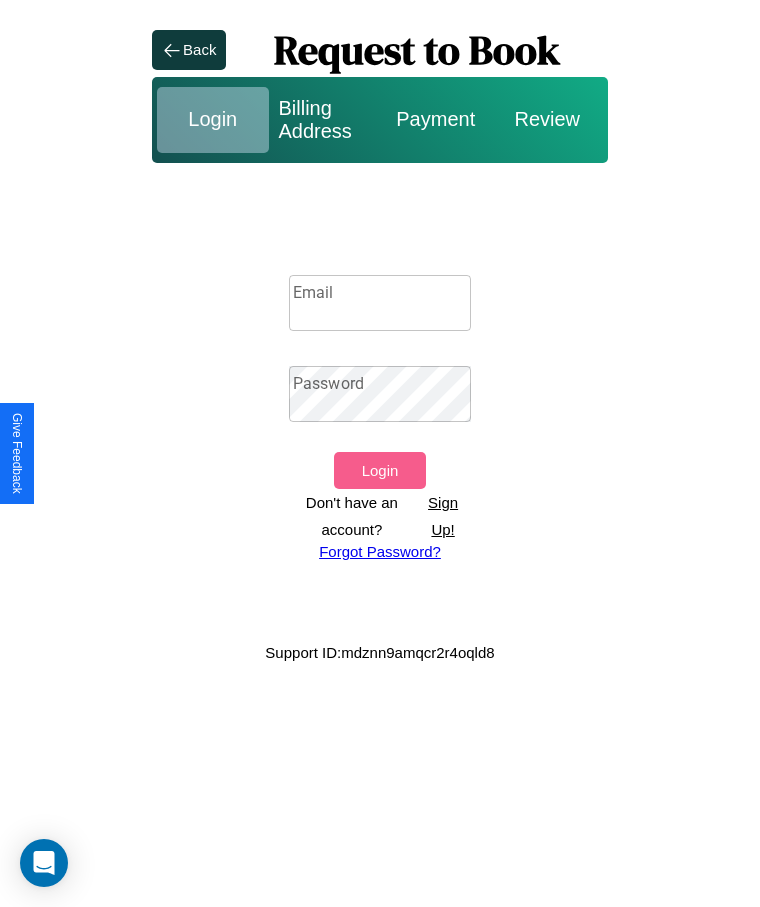 click on "Sign Up!" at bounding box center (443, 516) 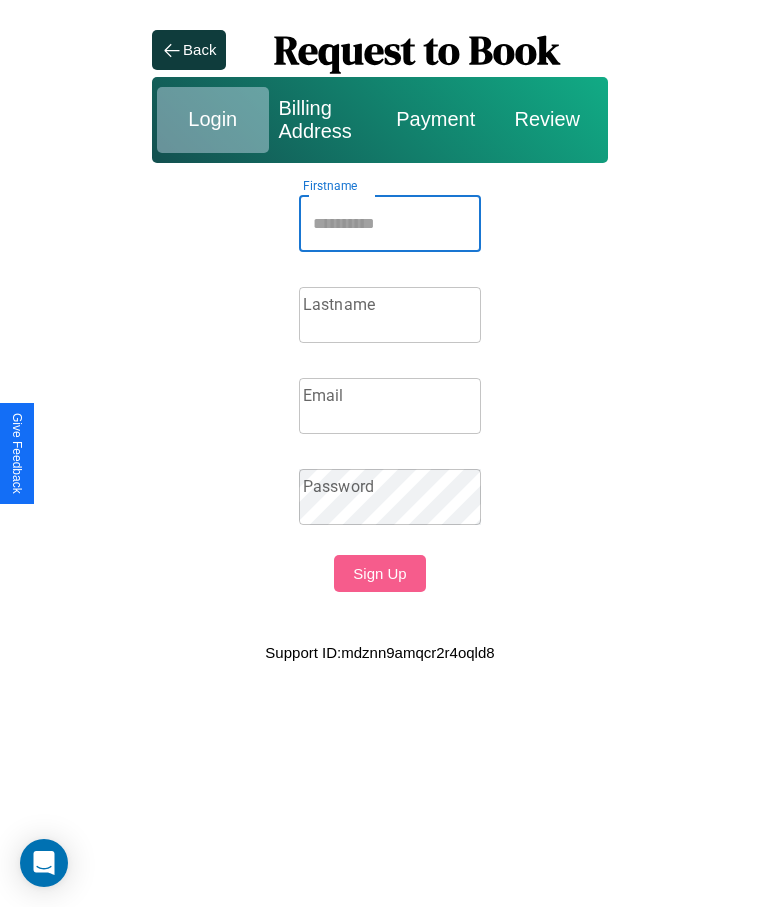 click on "Firstname" at bounding box center [390, 224] 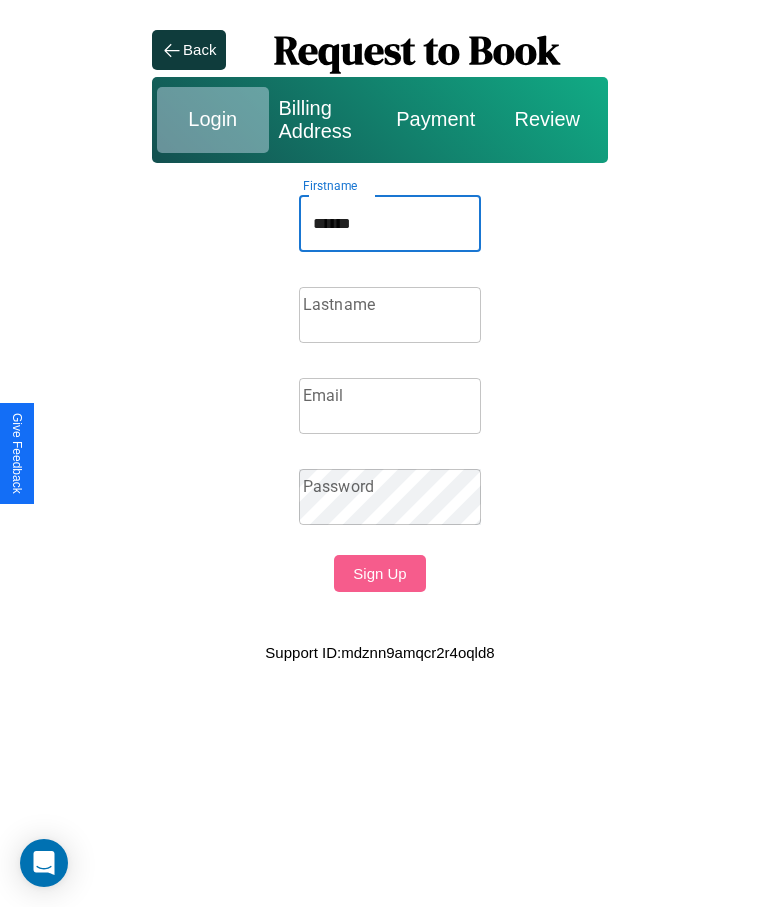 type on "******" 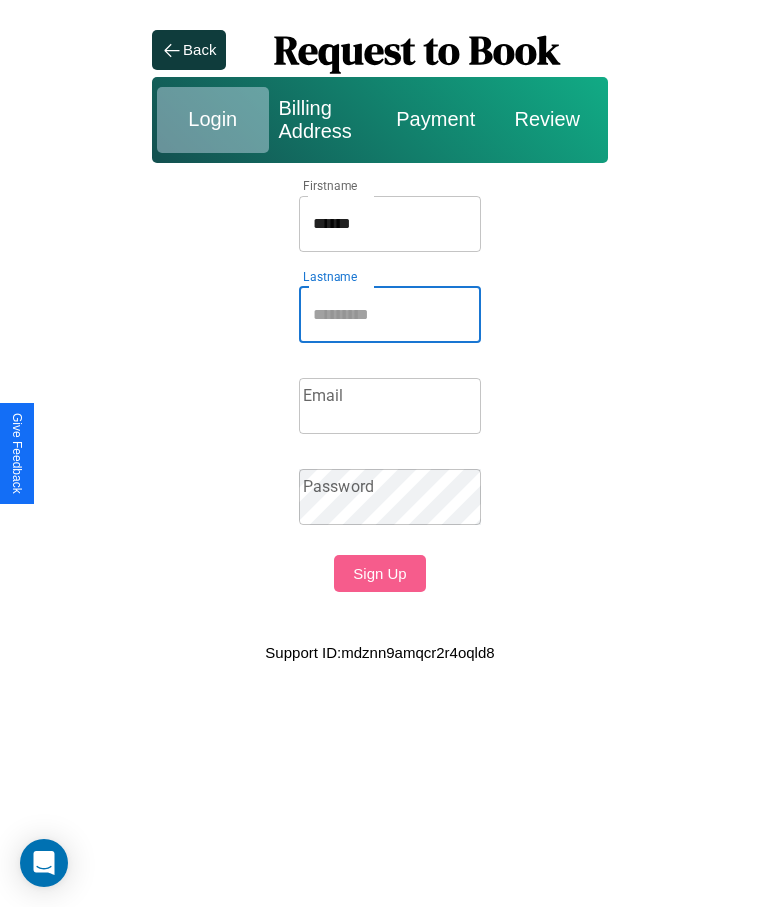 click on "Lastname" at bounding box center [390, 315] 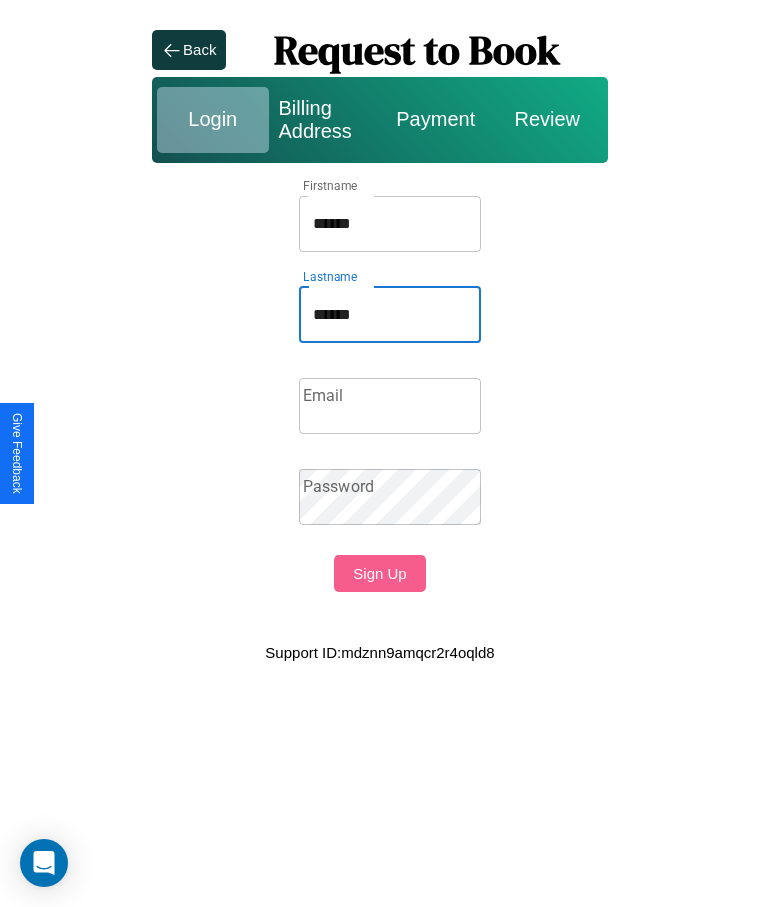 type on "******" 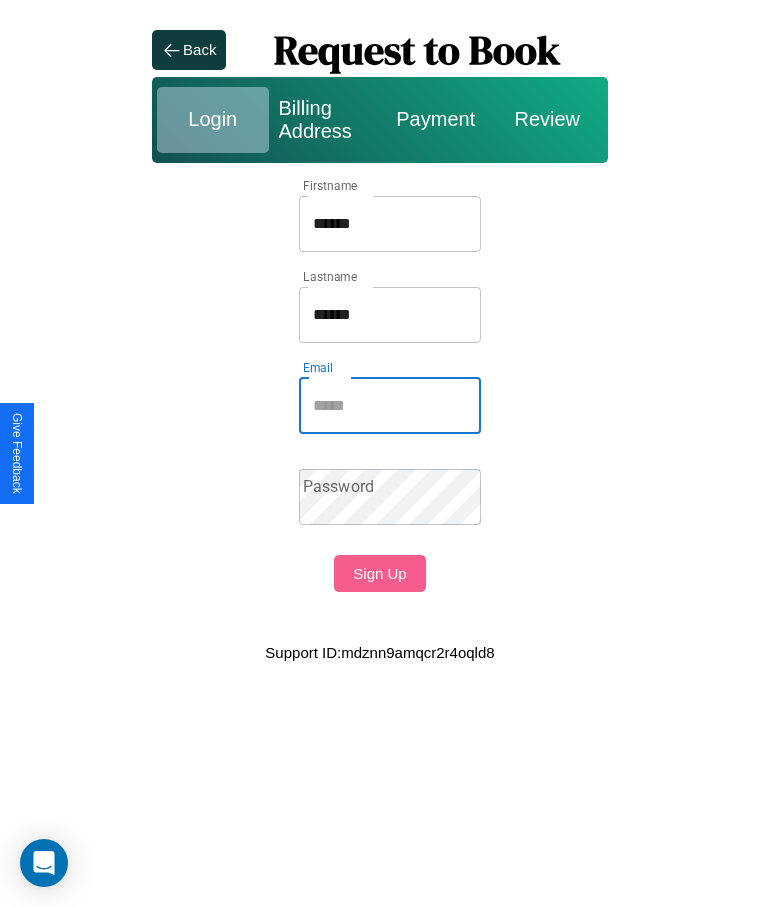 click on "Email" at bounding box center (390, 406) 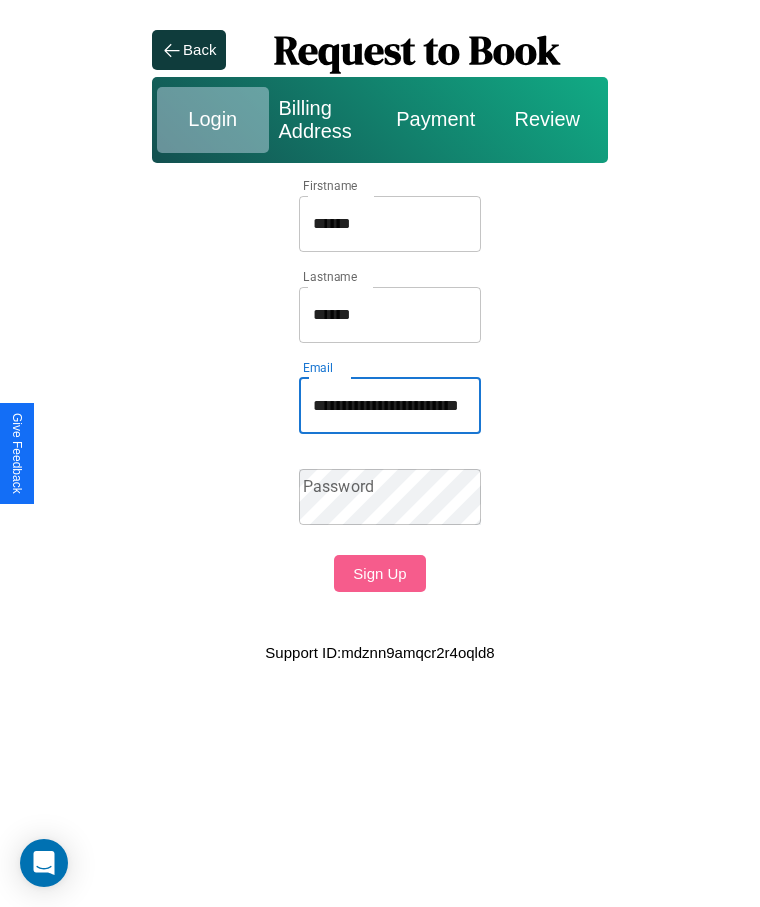 scroll, scrollTop: 0, scrollLeft: 51, axis: horizontal 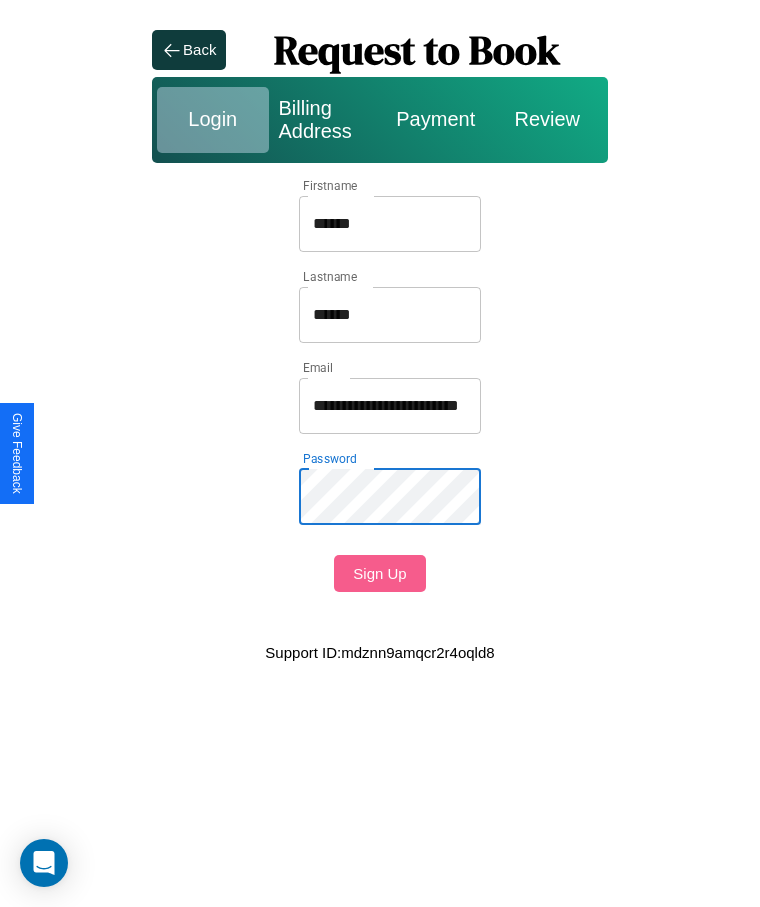 click on "Sign Up" at bounding box center [379, 573] 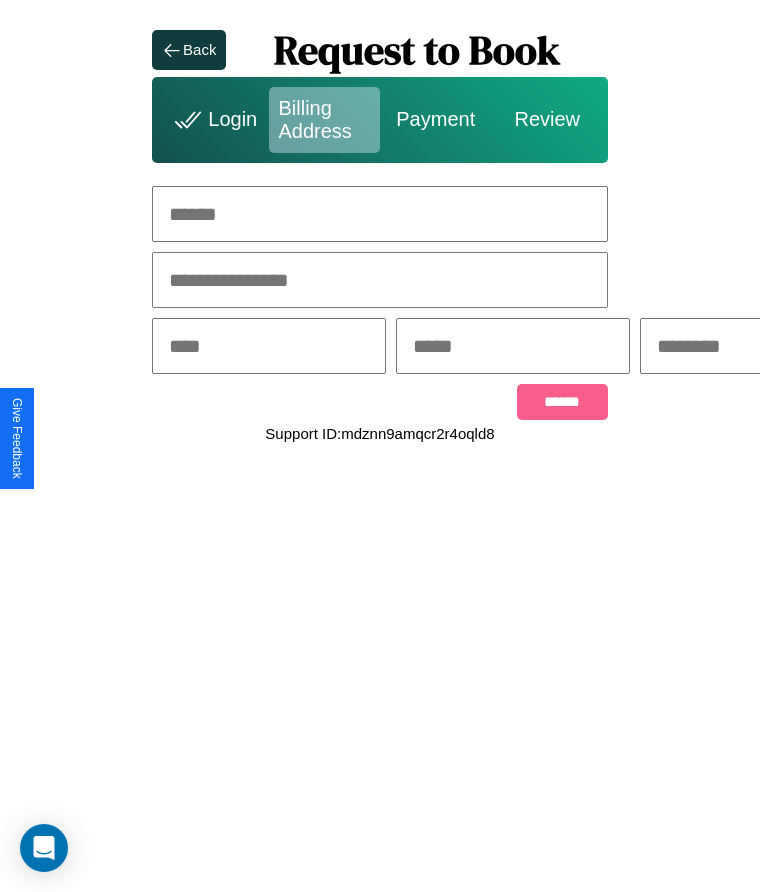 click at bounding box center [380, 214] 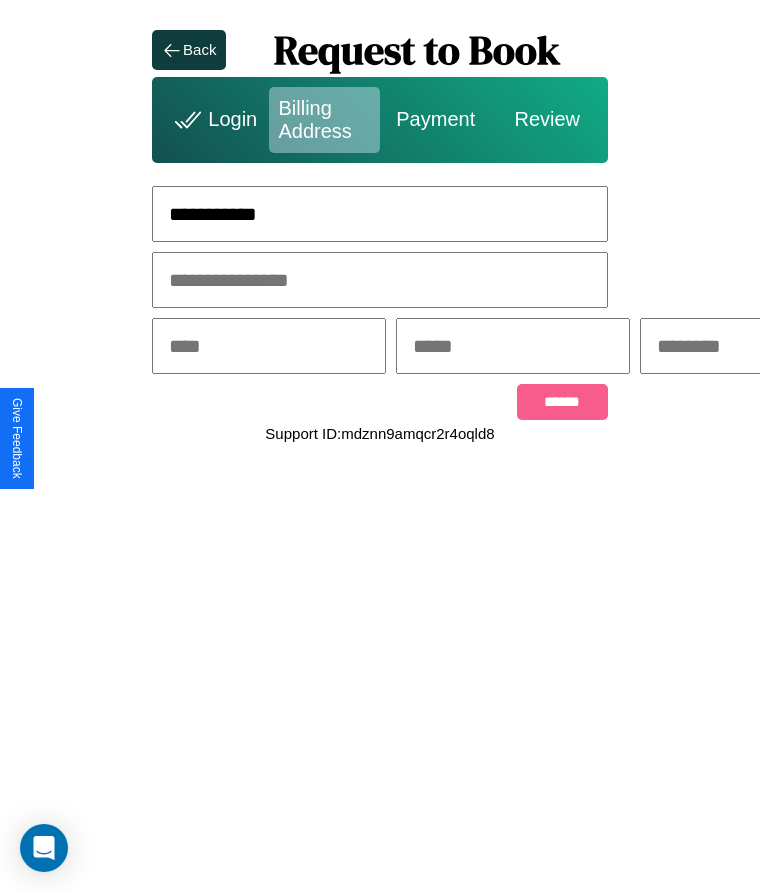 type on "**********" 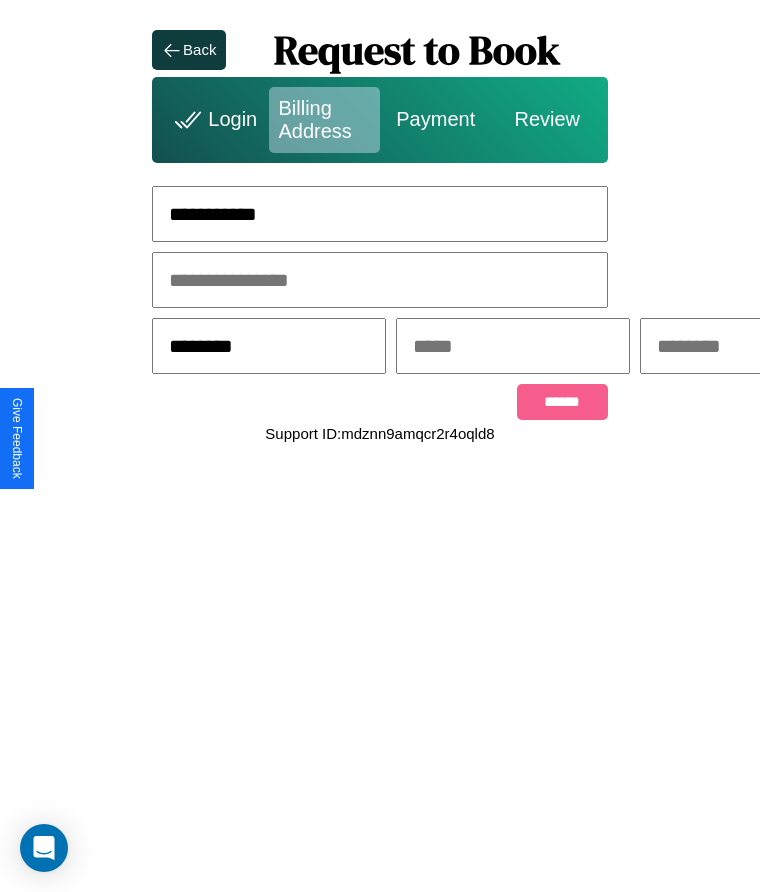 type on "********" 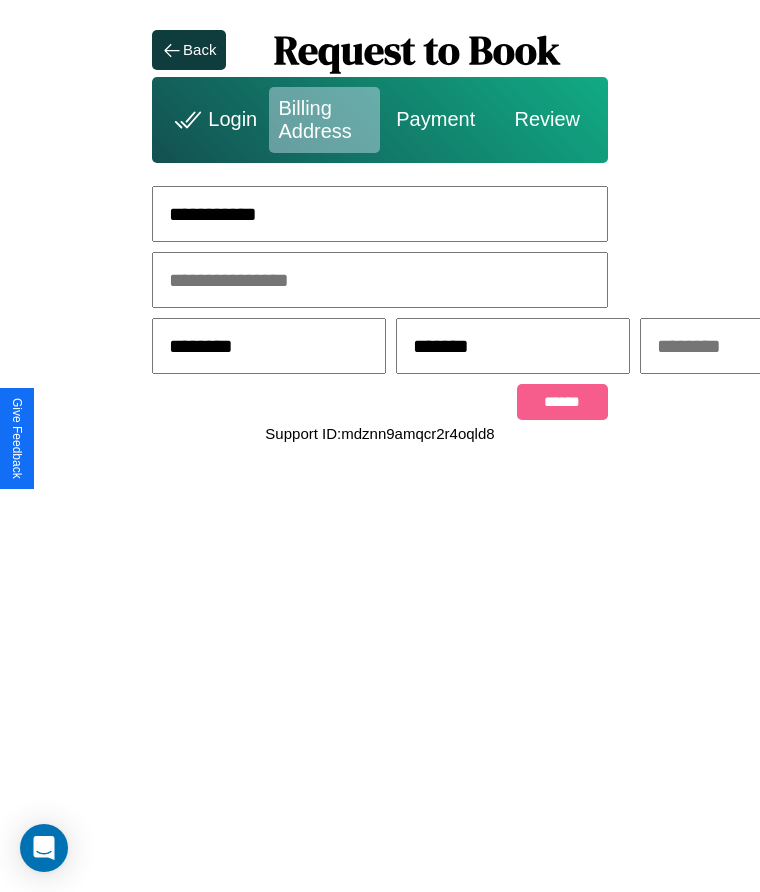 scroll, scrollTop: 0, scrollLeft: 309, axis: horizontal 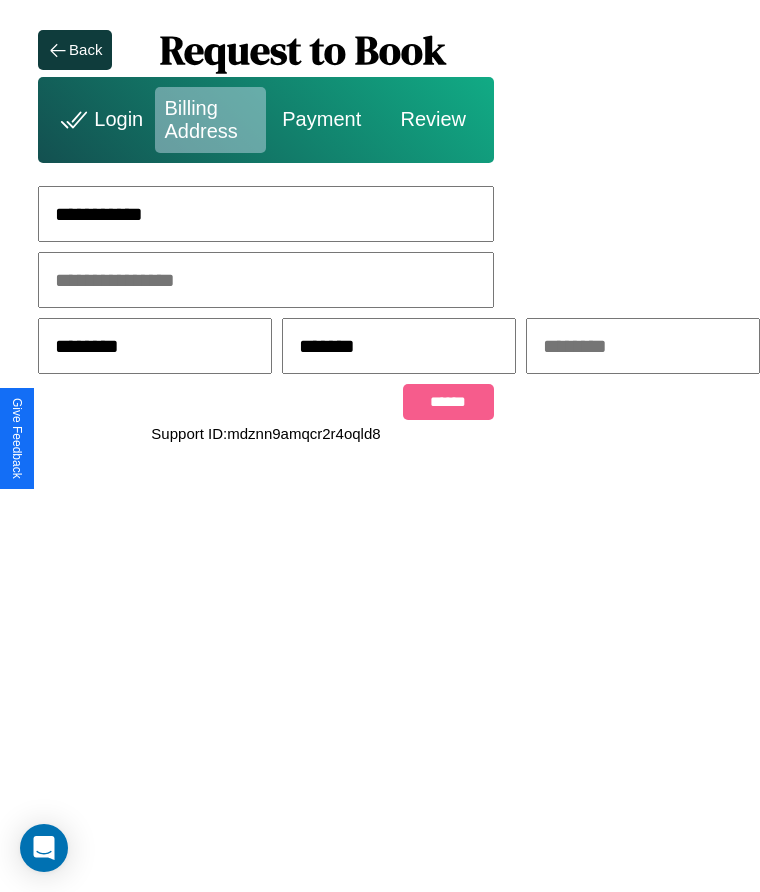 type on "*******" 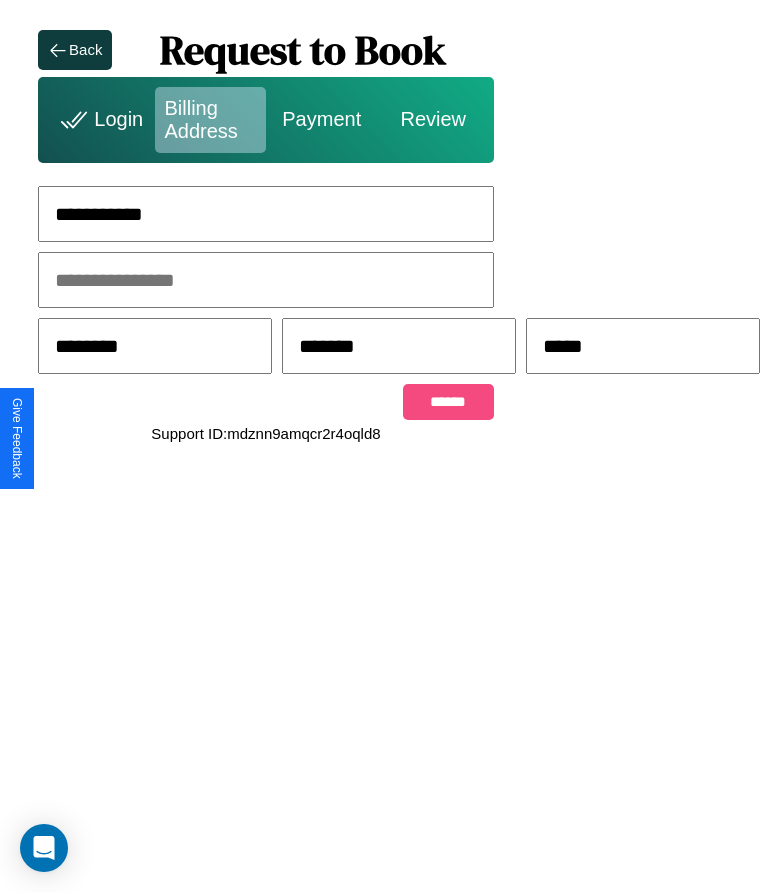 type on "*****" 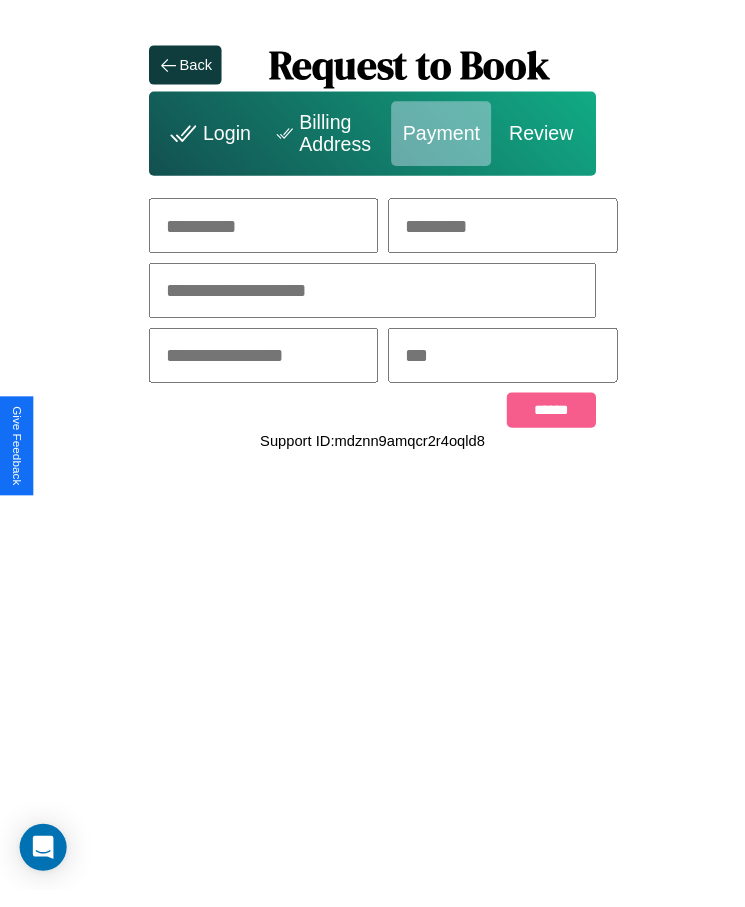 scroll, scrollTop: 0, scrollLeft: 0, axis: both 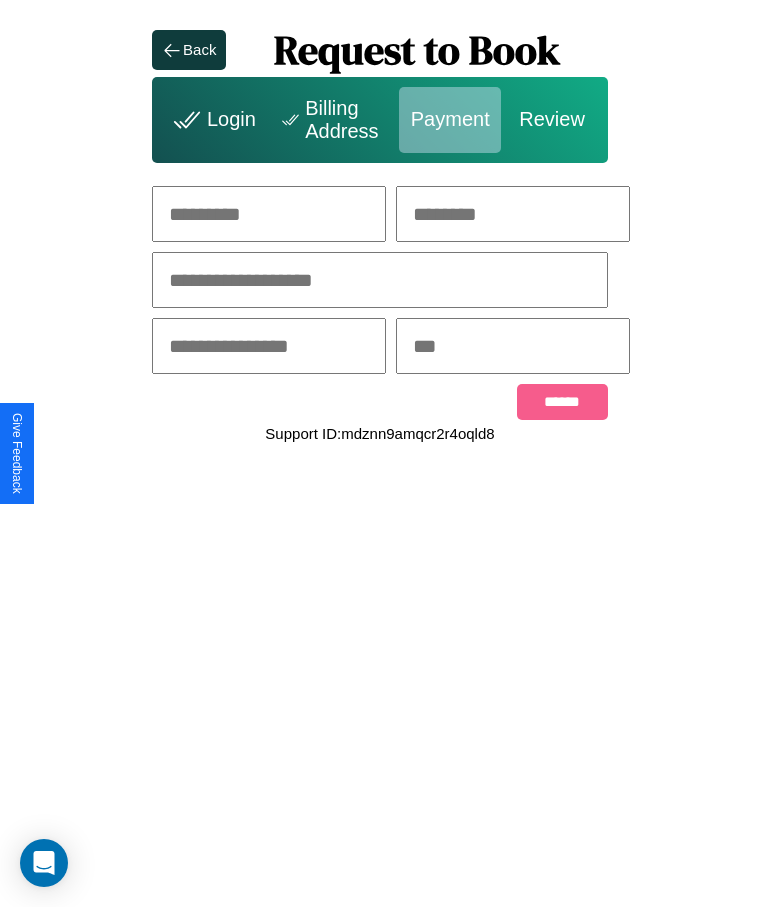 click at bounding box center (269, 214) 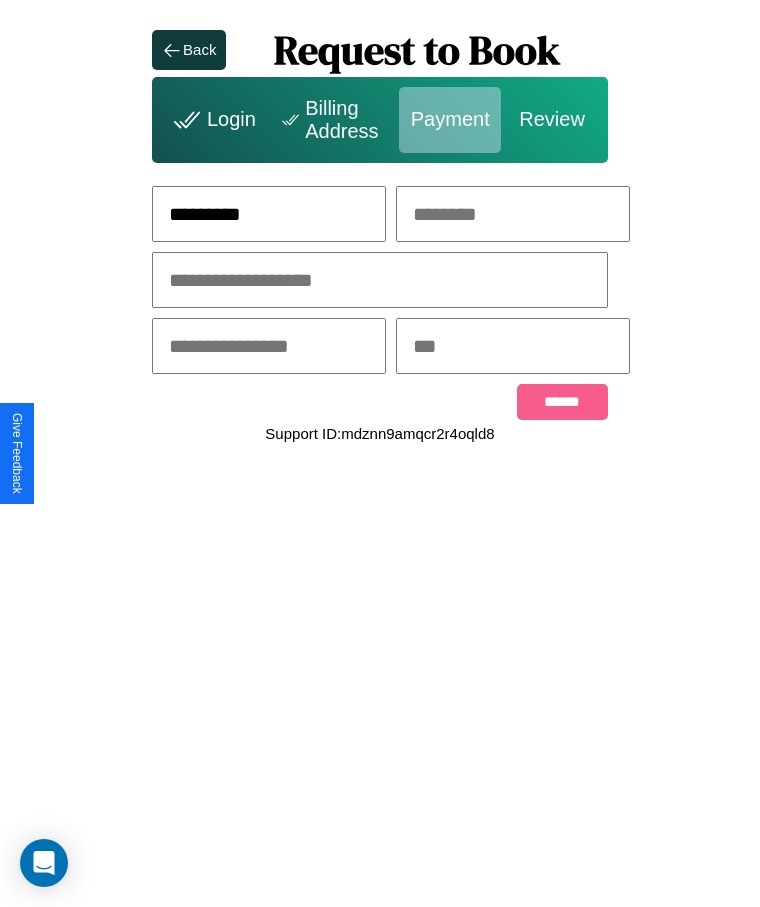 type on "*********" 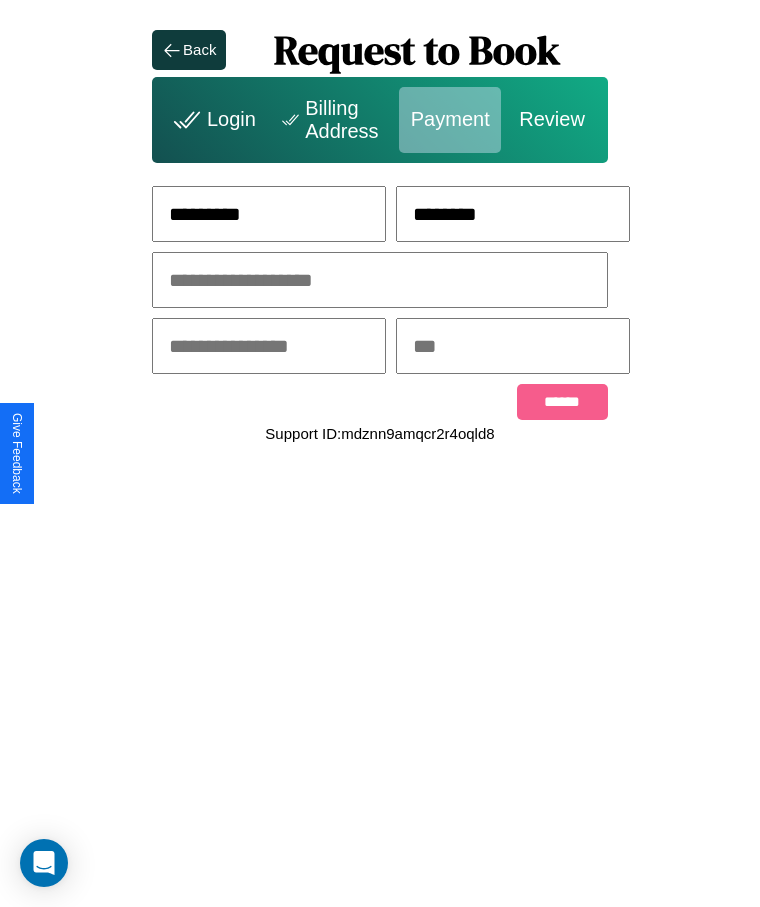 type on "********" 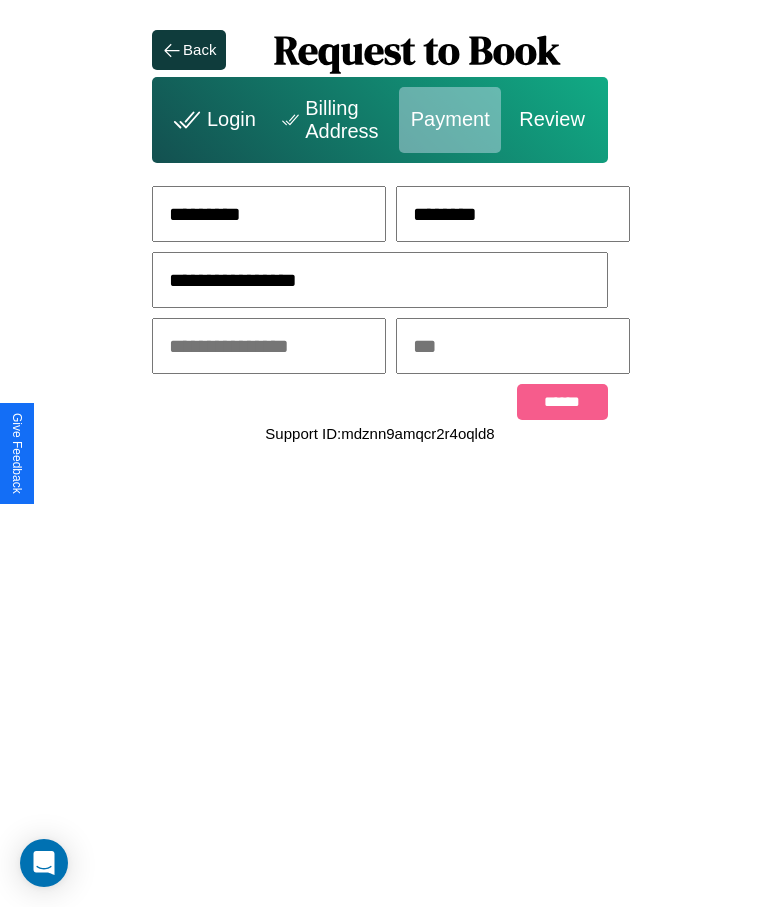 type on "**********" 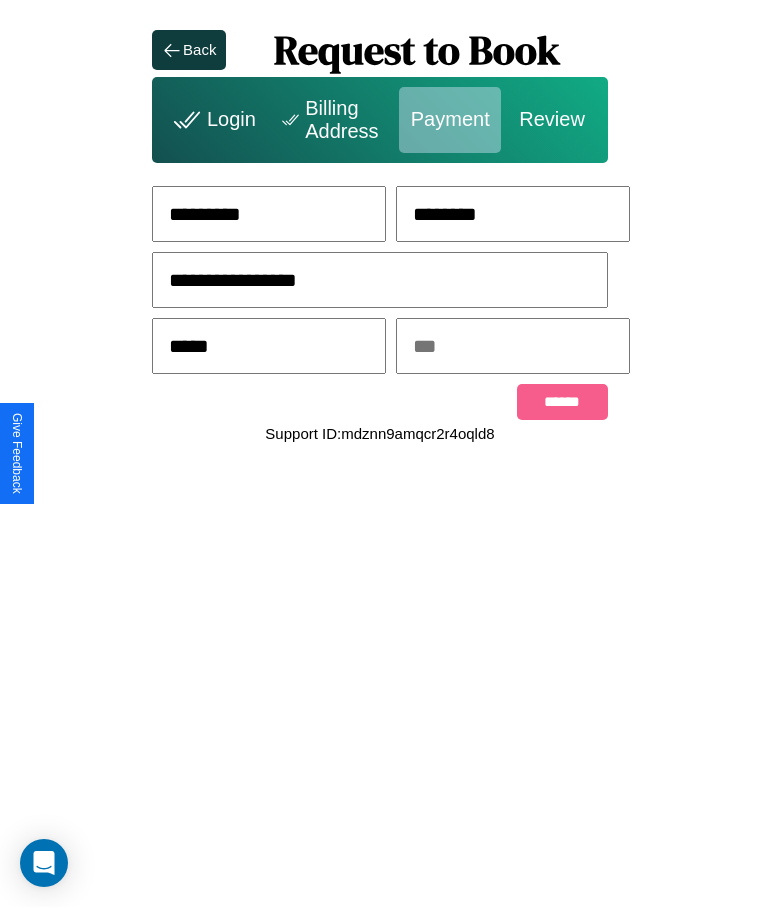 type on "*****" 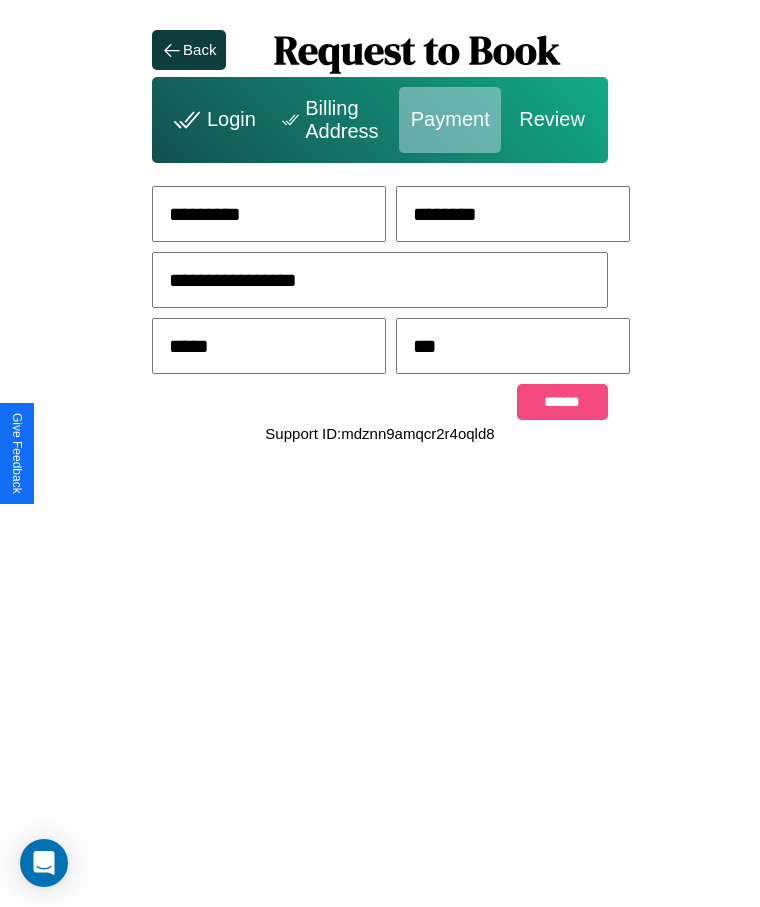 type on "***" 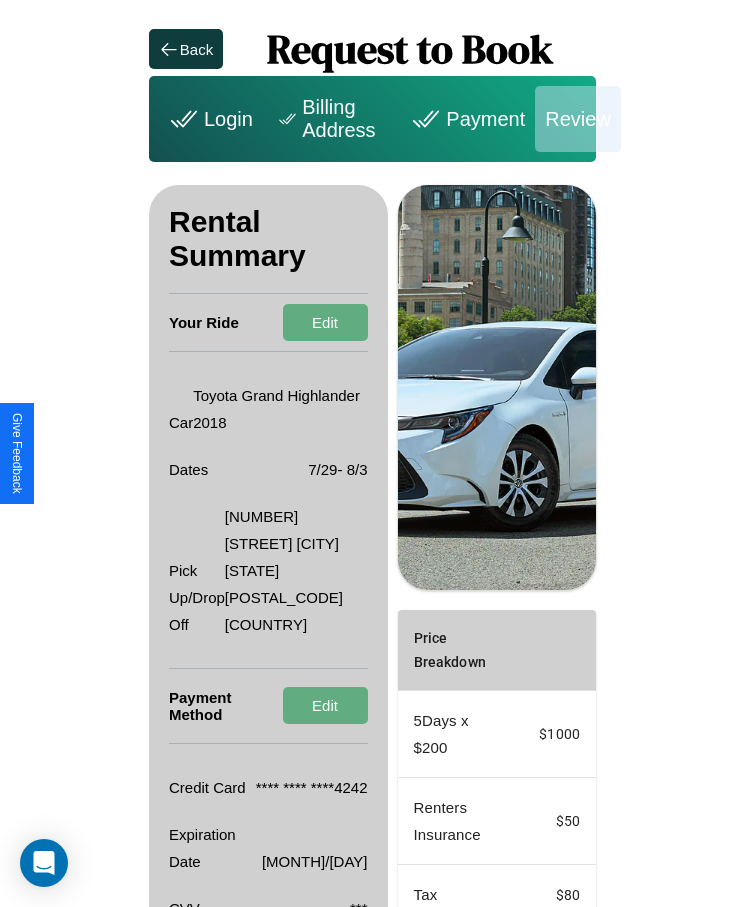 scroll, scrollTop: 39, scrollLeft: 0, axis: vertical 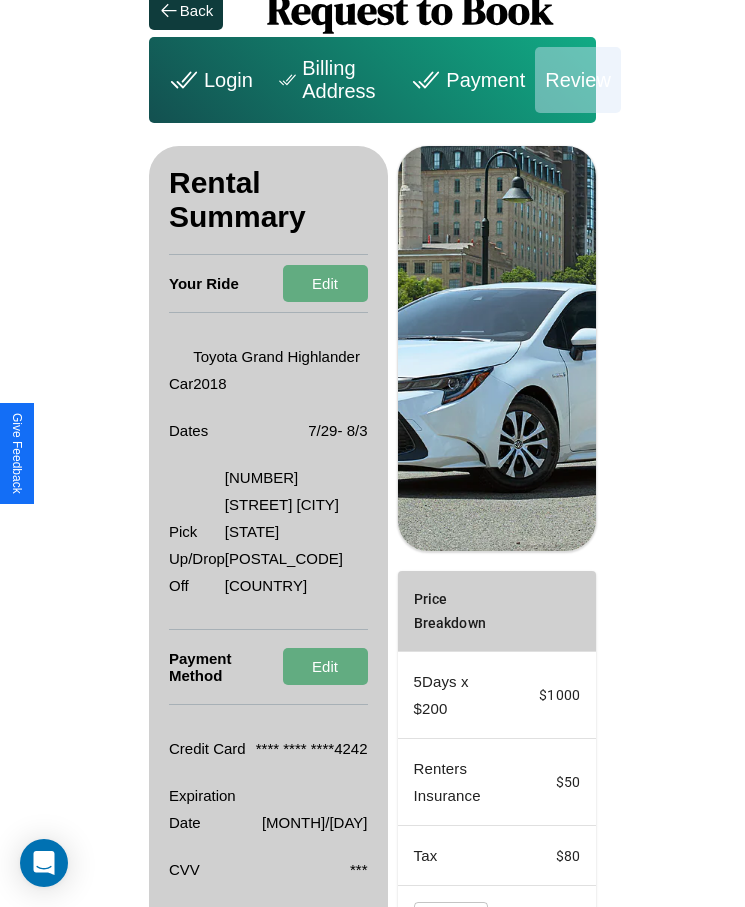 click on "Edit" at bounding box center [325, 942] 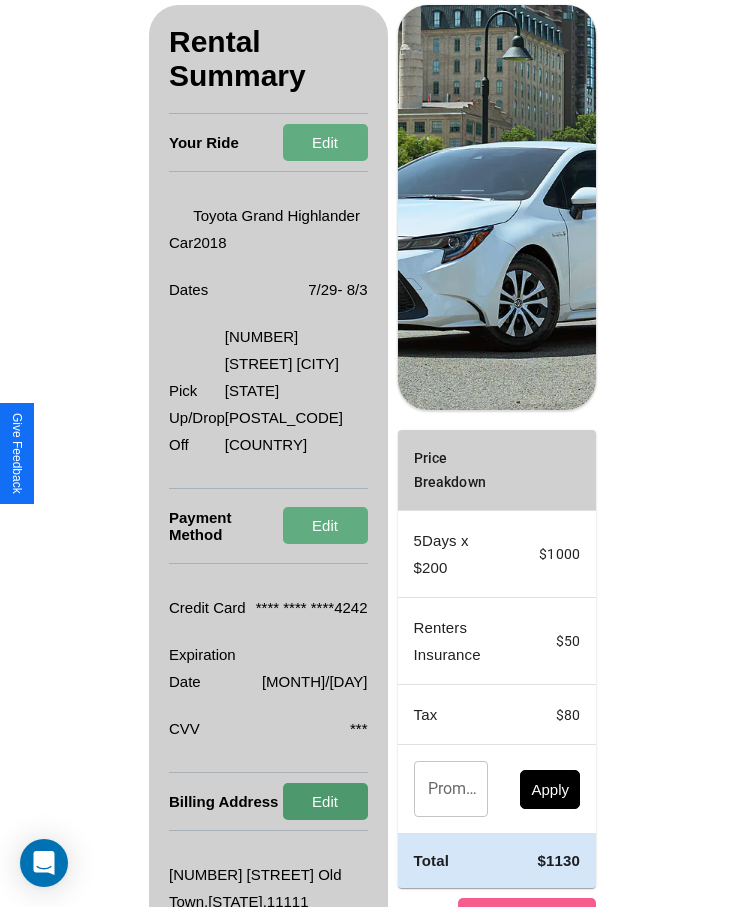 scroll, scrollTop: 191, scrollLeft: 0, axis: vertical 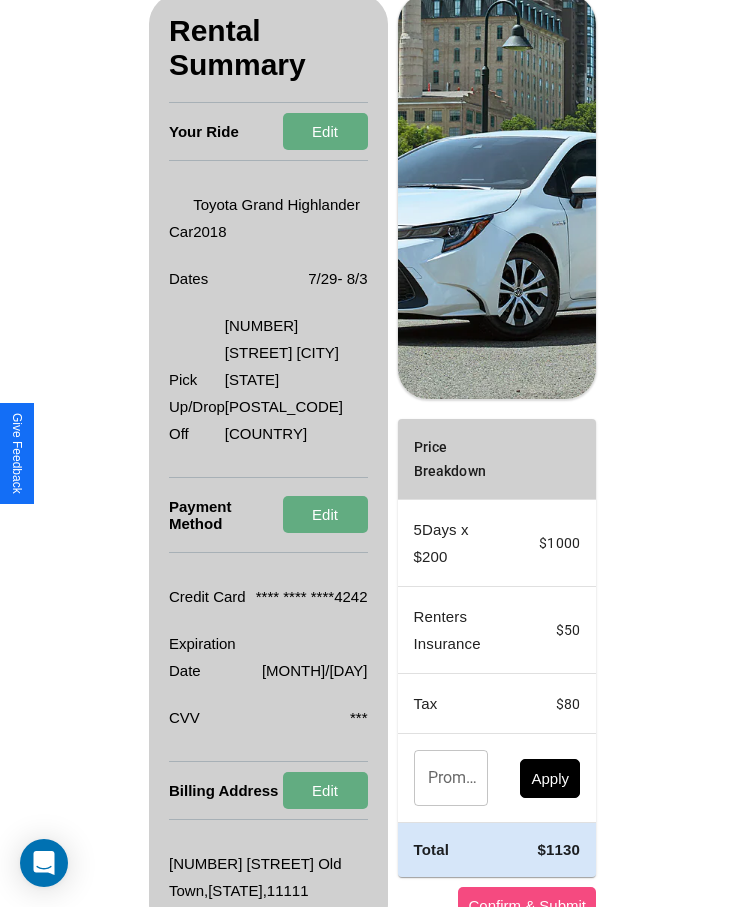click on "Confirm & Submit" at bounding box center [527, 905] 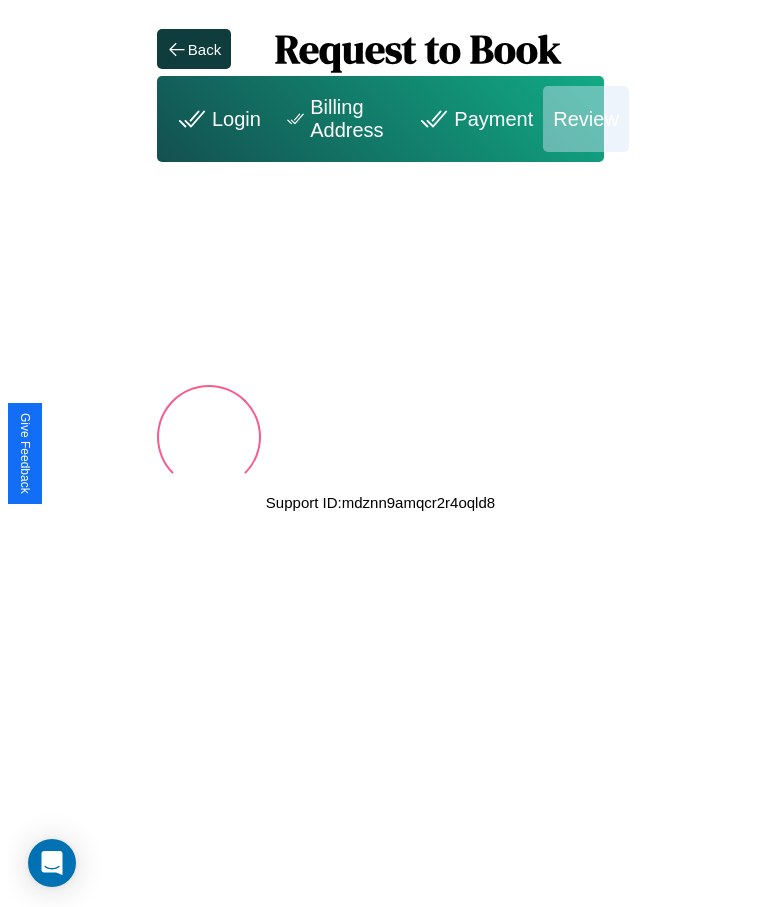 scroll, scrollTop: 0, scrollLeft: 0, axis: both 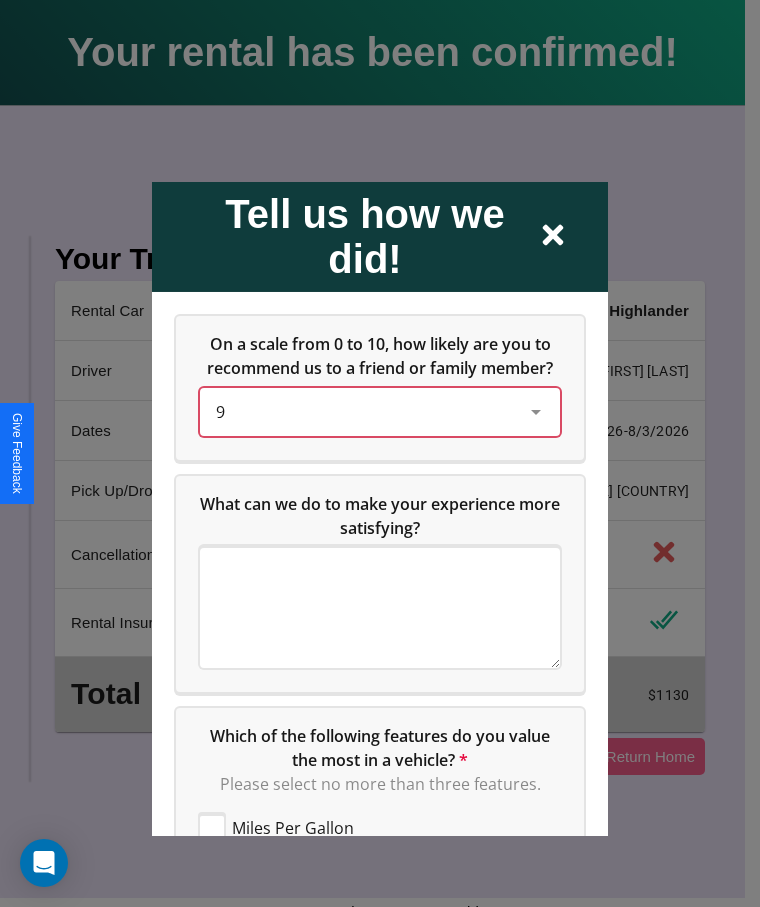 click on "9" at bounding box center (364, 411) 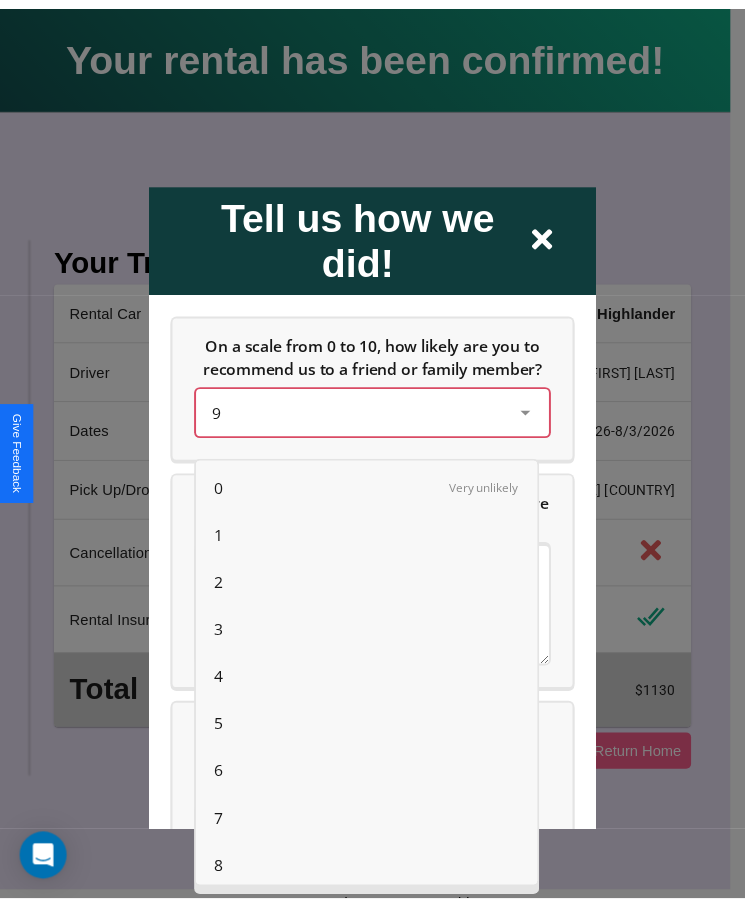 scroll, scrollTop: 56, scrollLeft: 0, axis: vertical 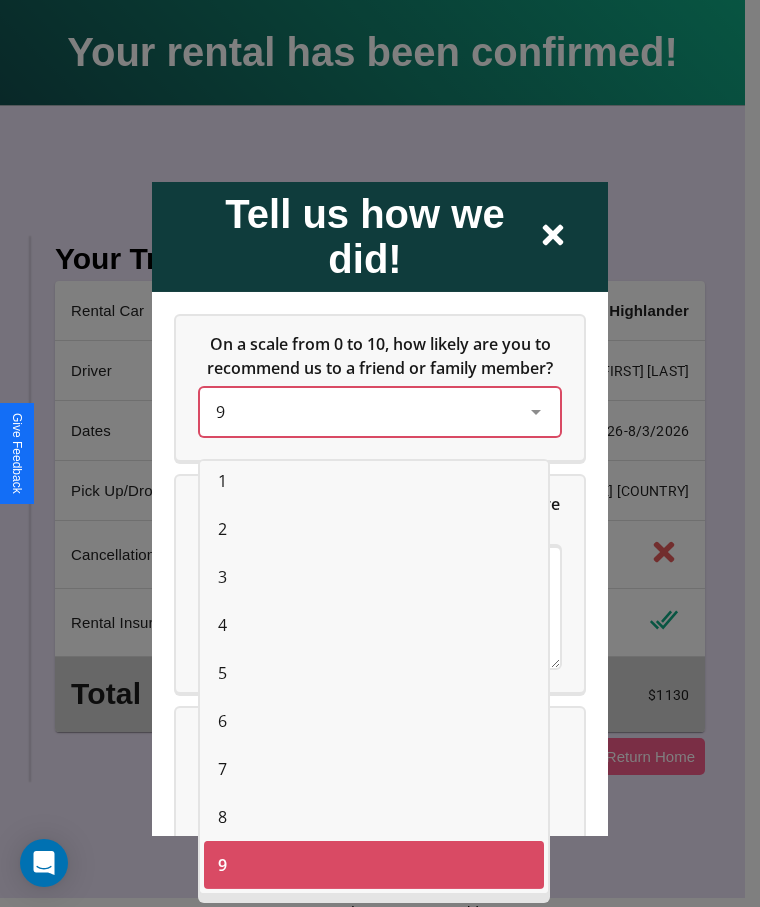 click on "3" at bounding box center (222, 577) 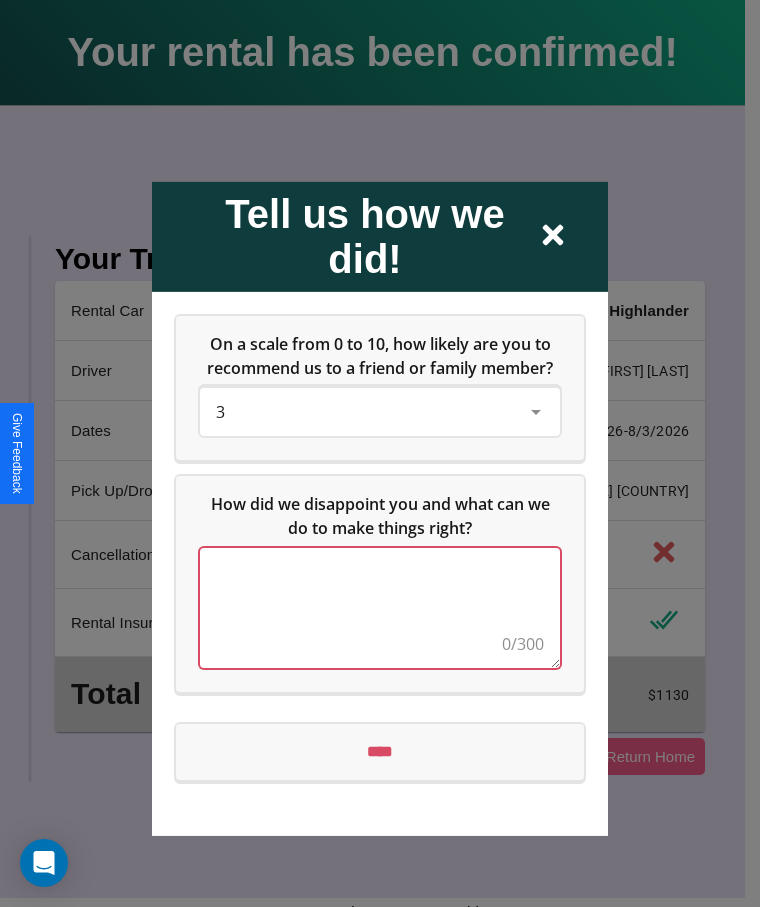 click at bounding box center (380, 607) 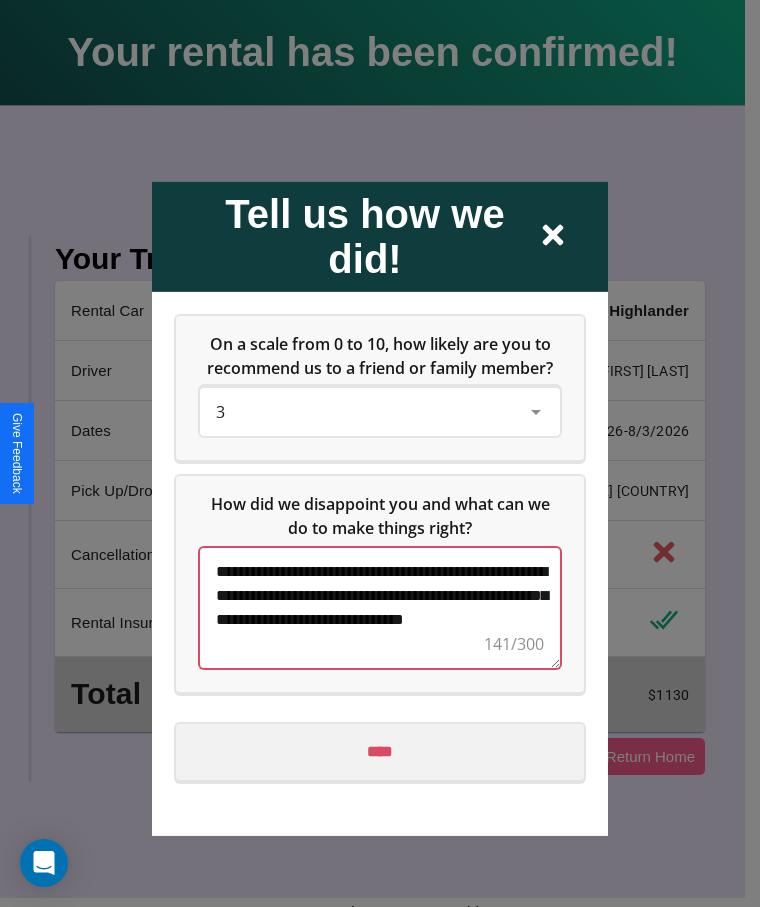 type on "**********" 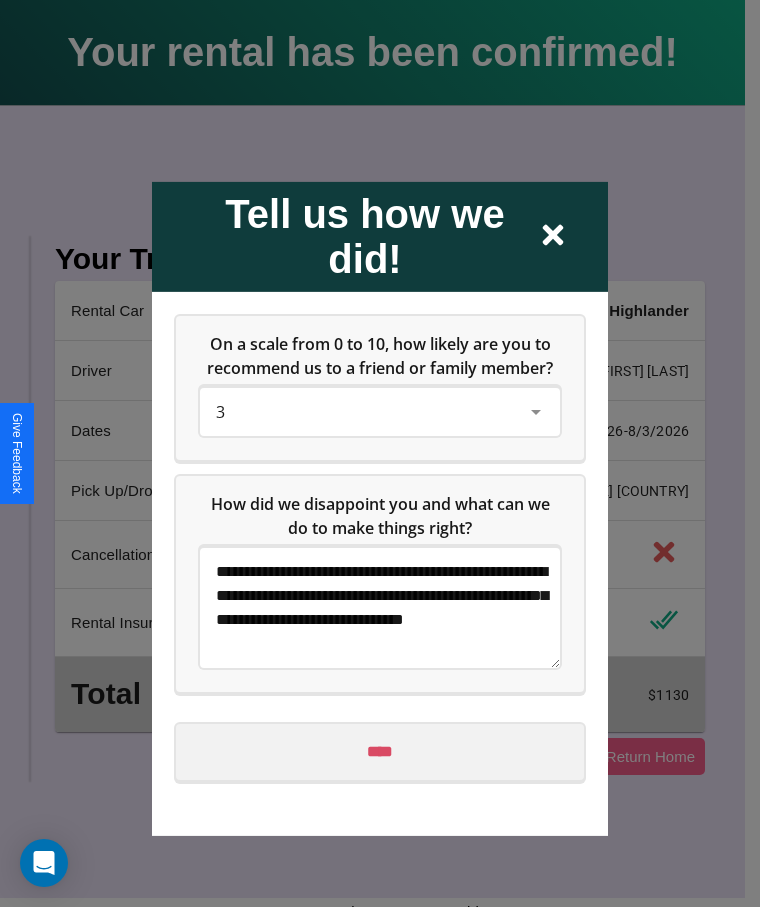 click on "****" at bounding box center [380, 751] 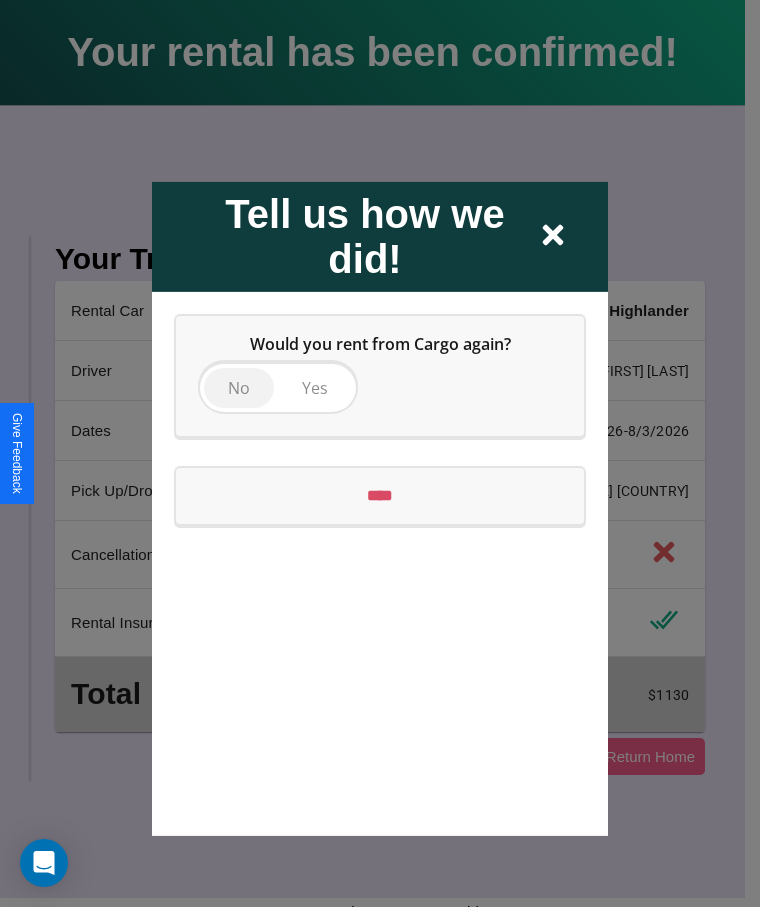 click on "No" at bounding box center [239, 387] 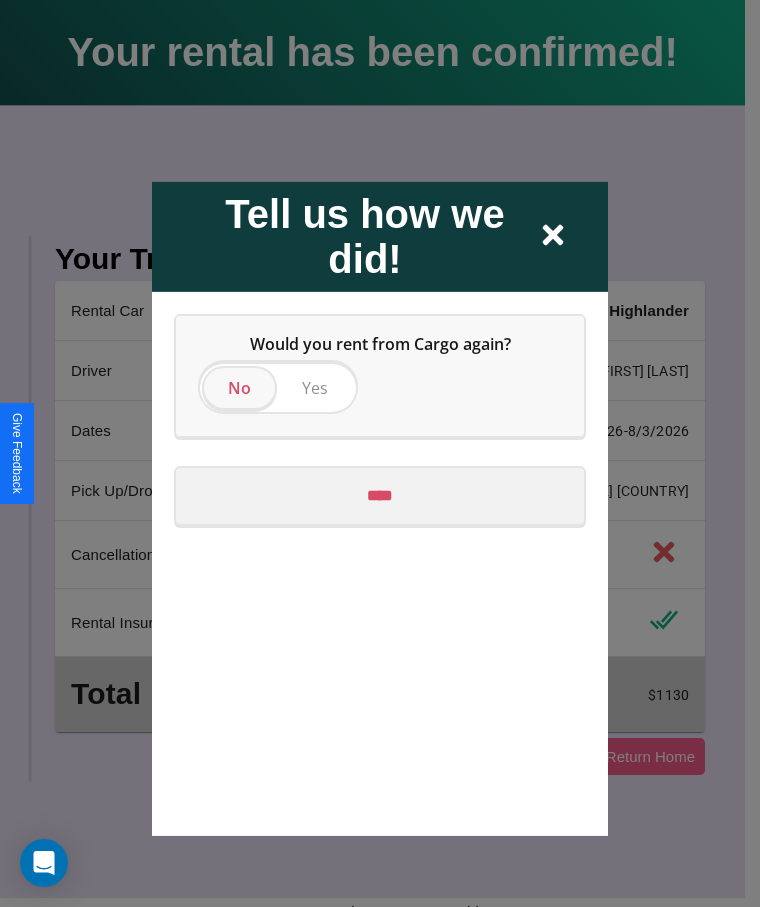 click on "****" at bounding box center (380, 495) 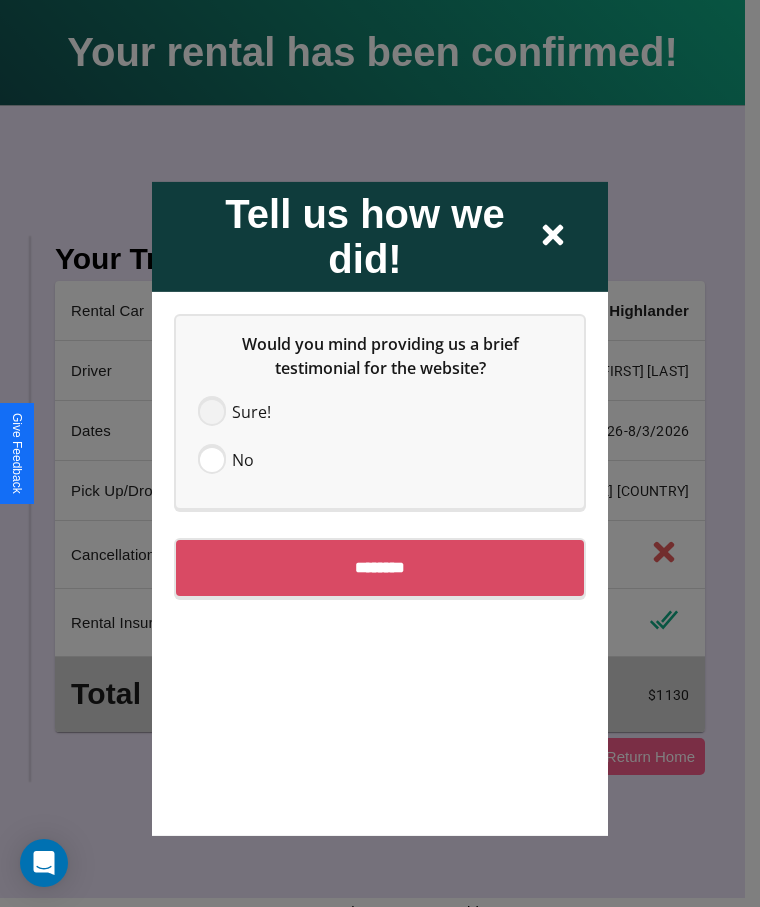 click at bounding box center (212, 411) 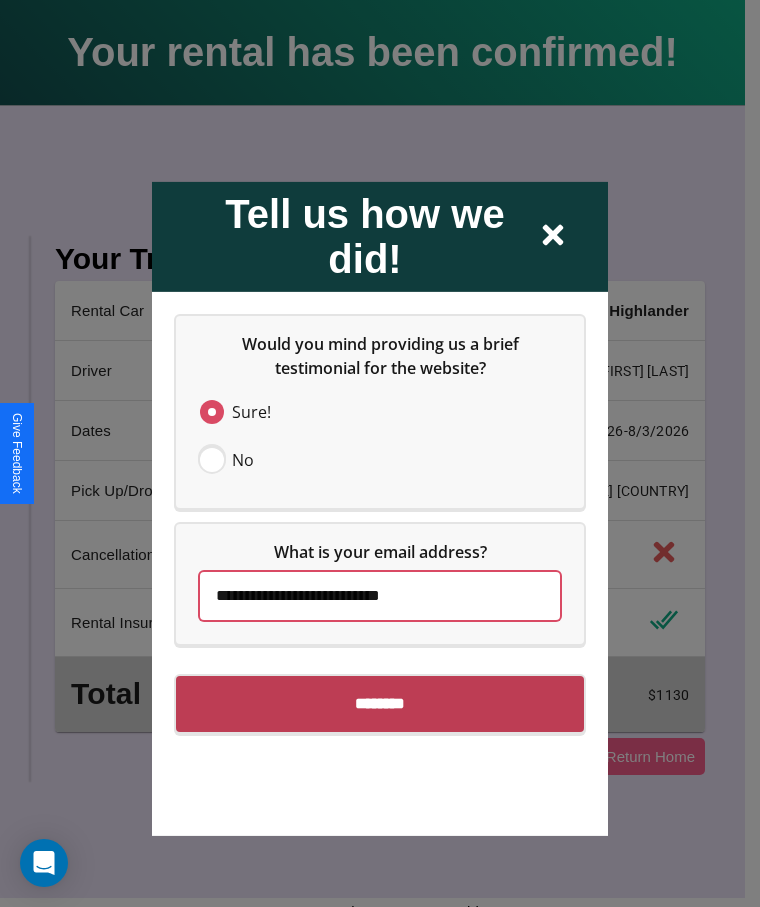type on "**********" 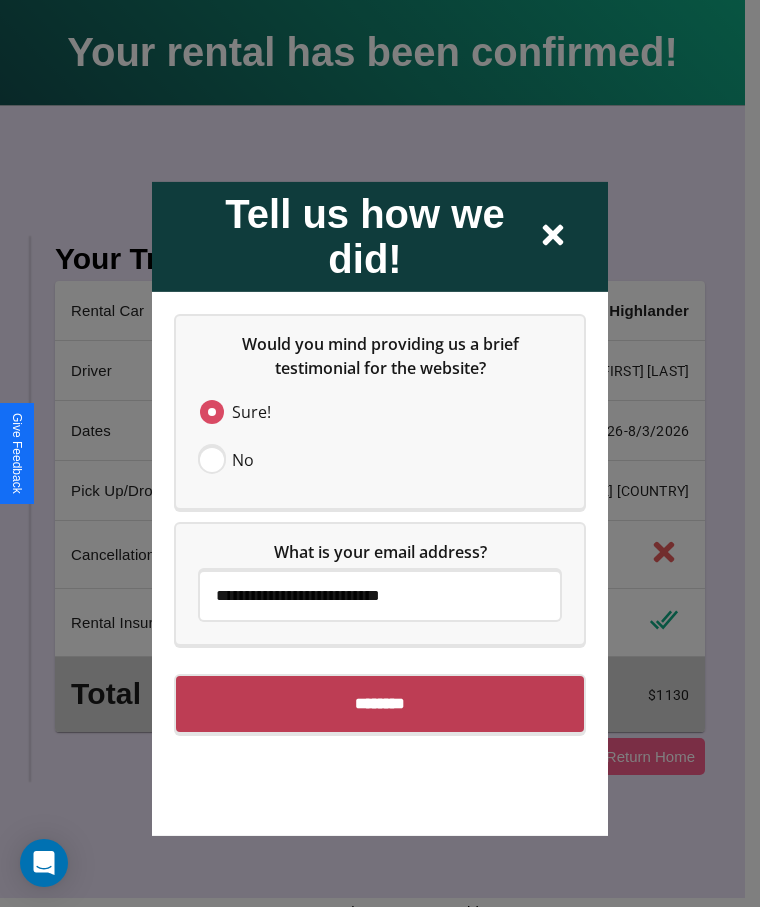 click on "********" at bounding box center [380, 703] 